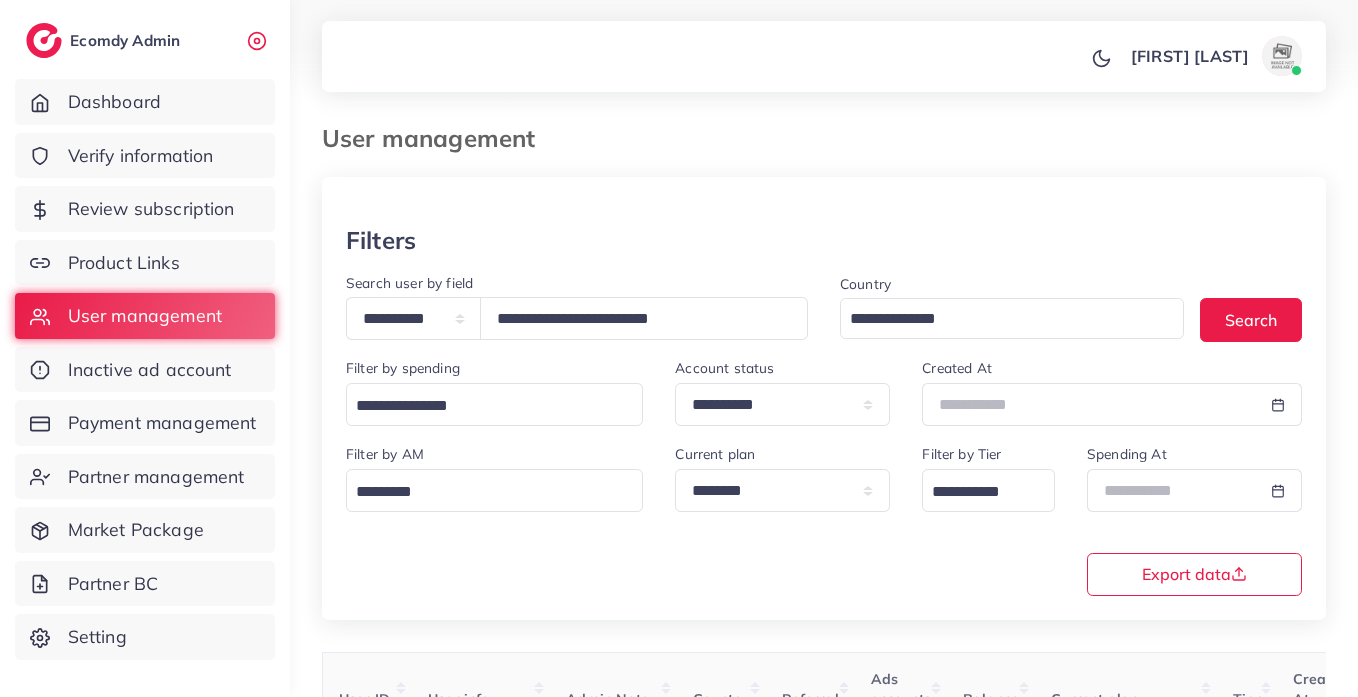 select on "*****" 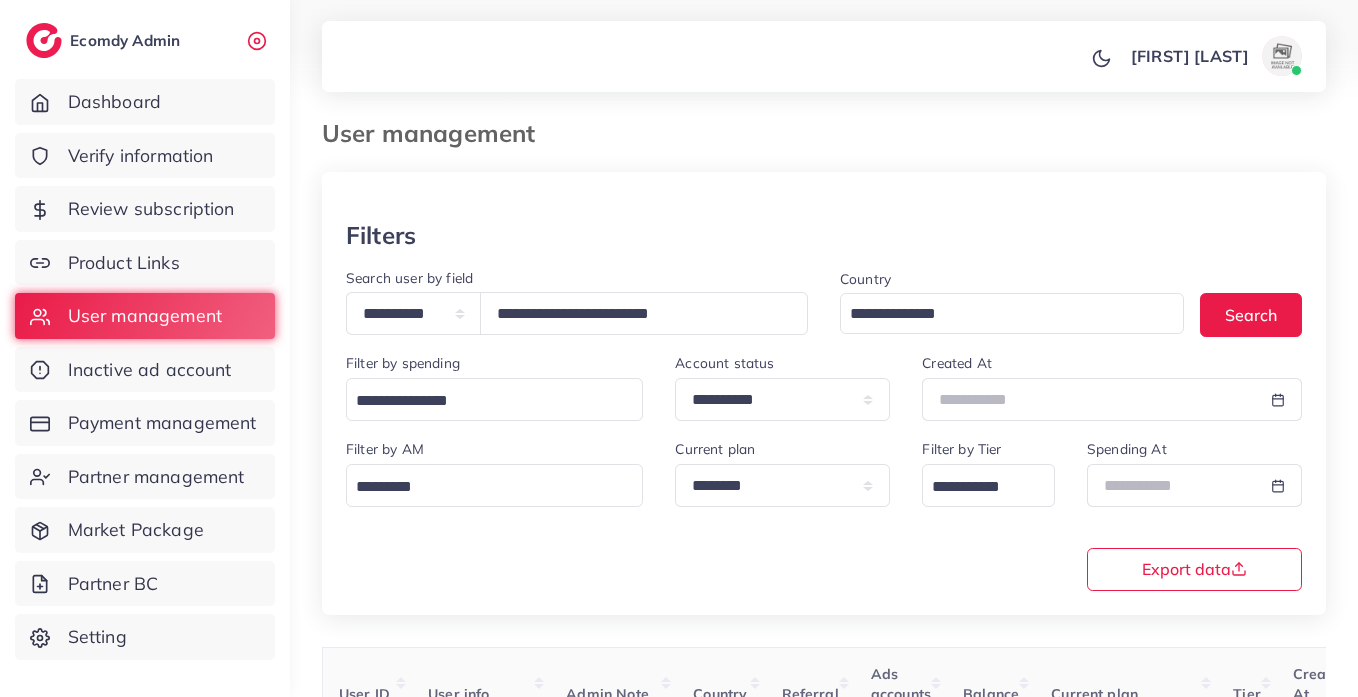 scroll, scrollTop: 0, scrollLeft: 26, axis: horizontal 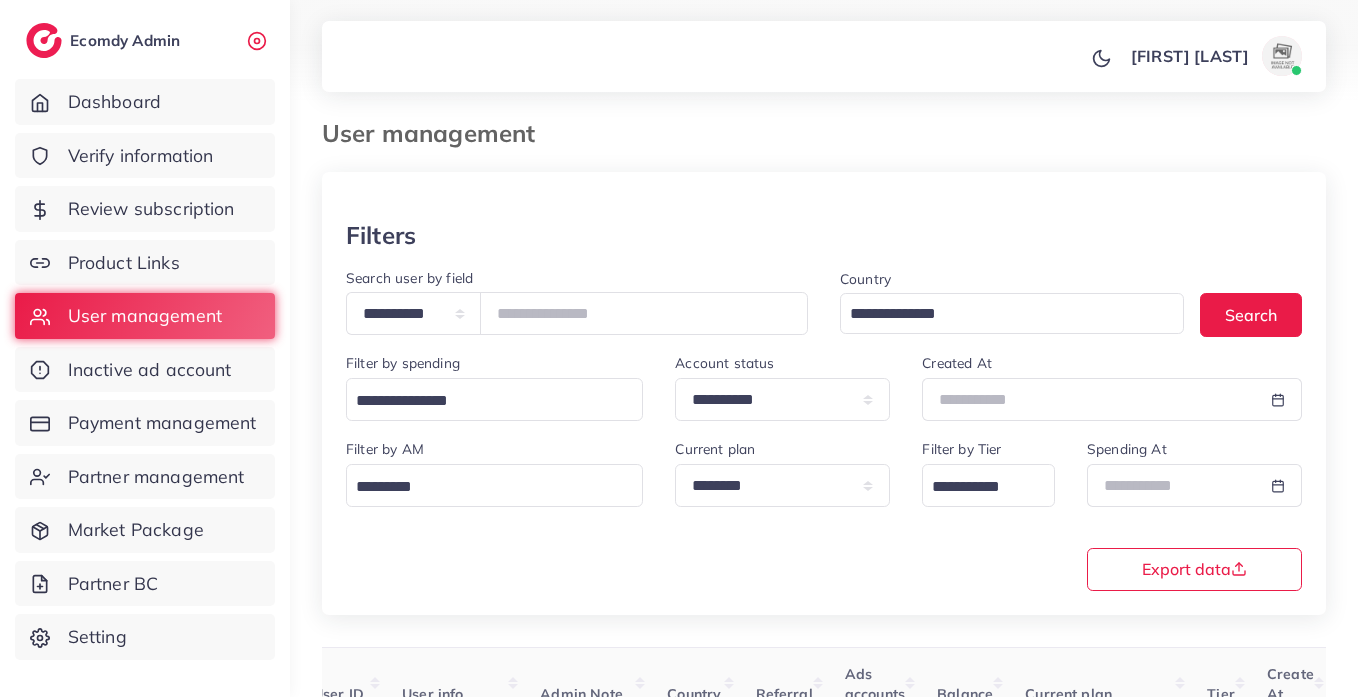 type on "**********" 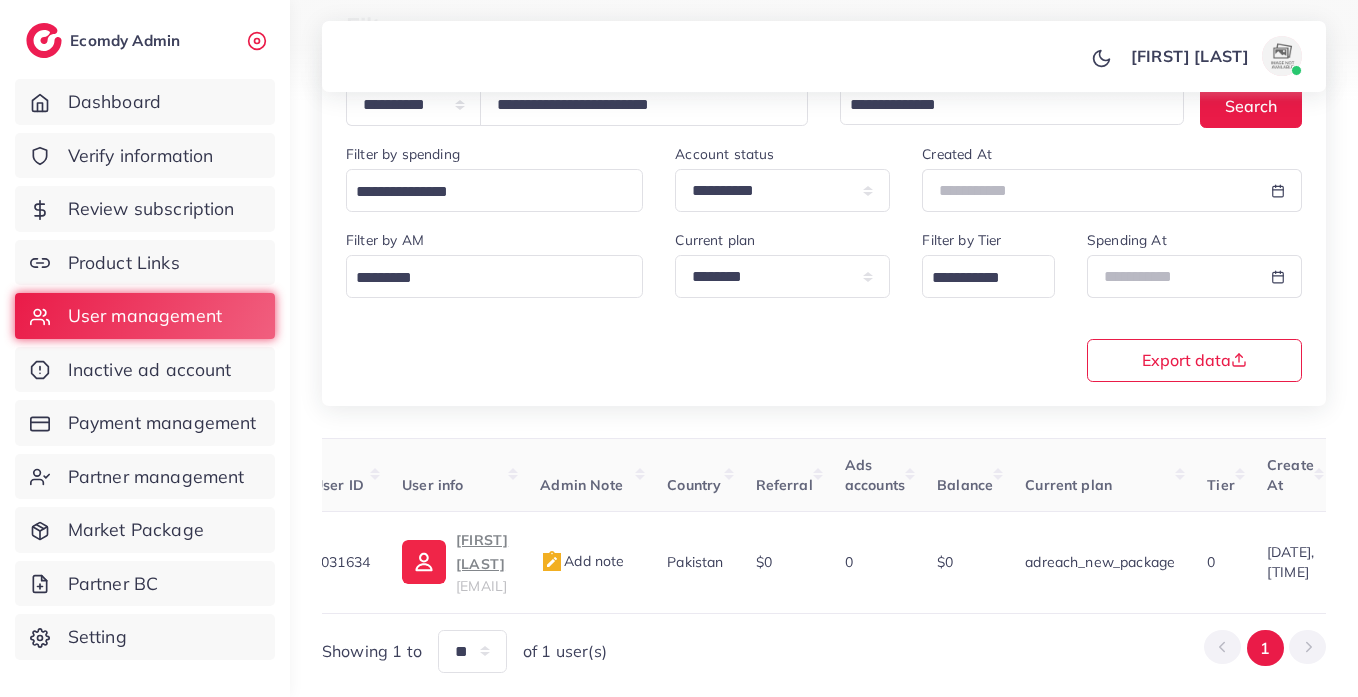 scroll, scrollTop: 260, scrollLeft: 0, axis: vertical 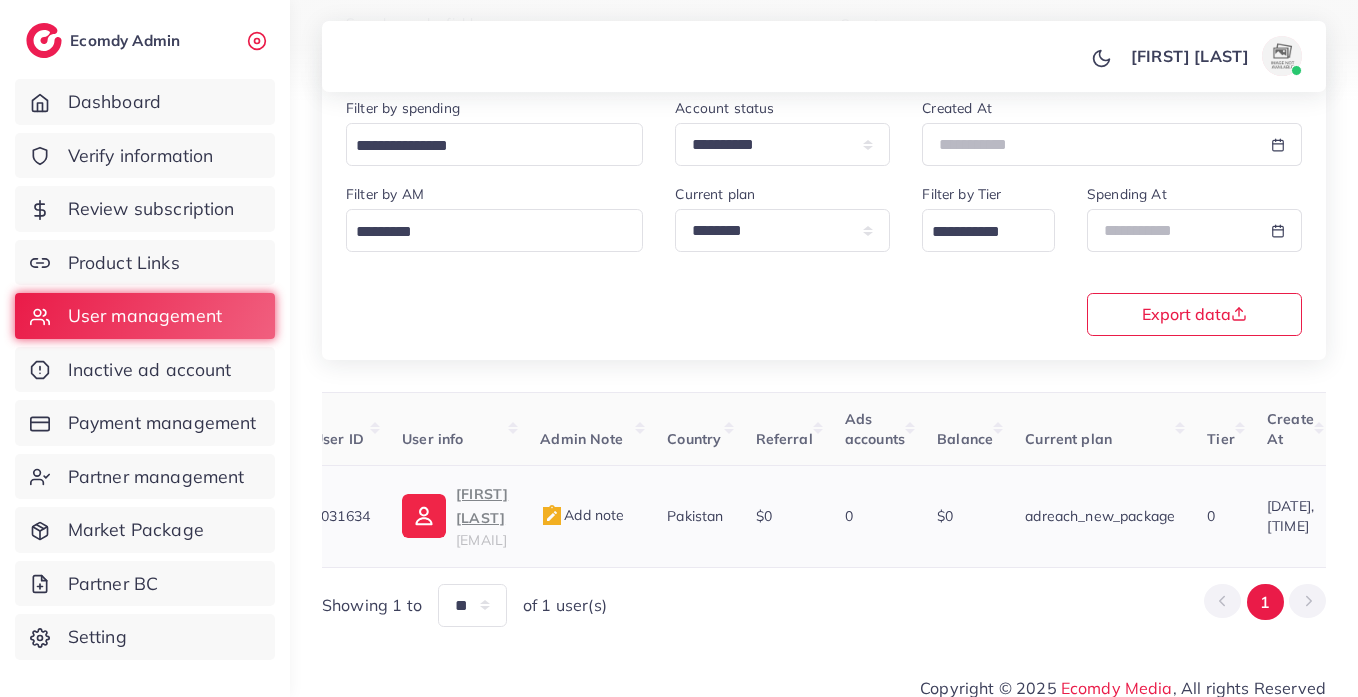 click on "abdul saboor" at bounding box center [482, 506] 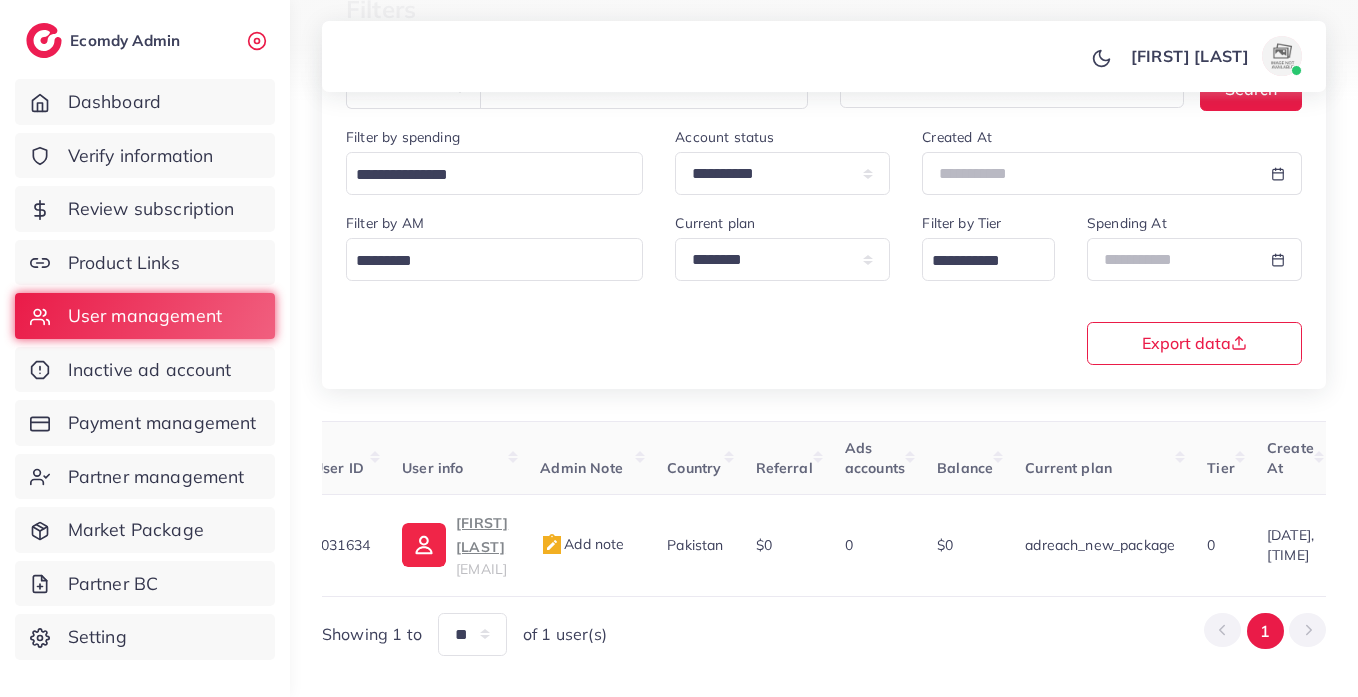 scroll, scrollTop: 0, scrollLeft: 0, axis: both 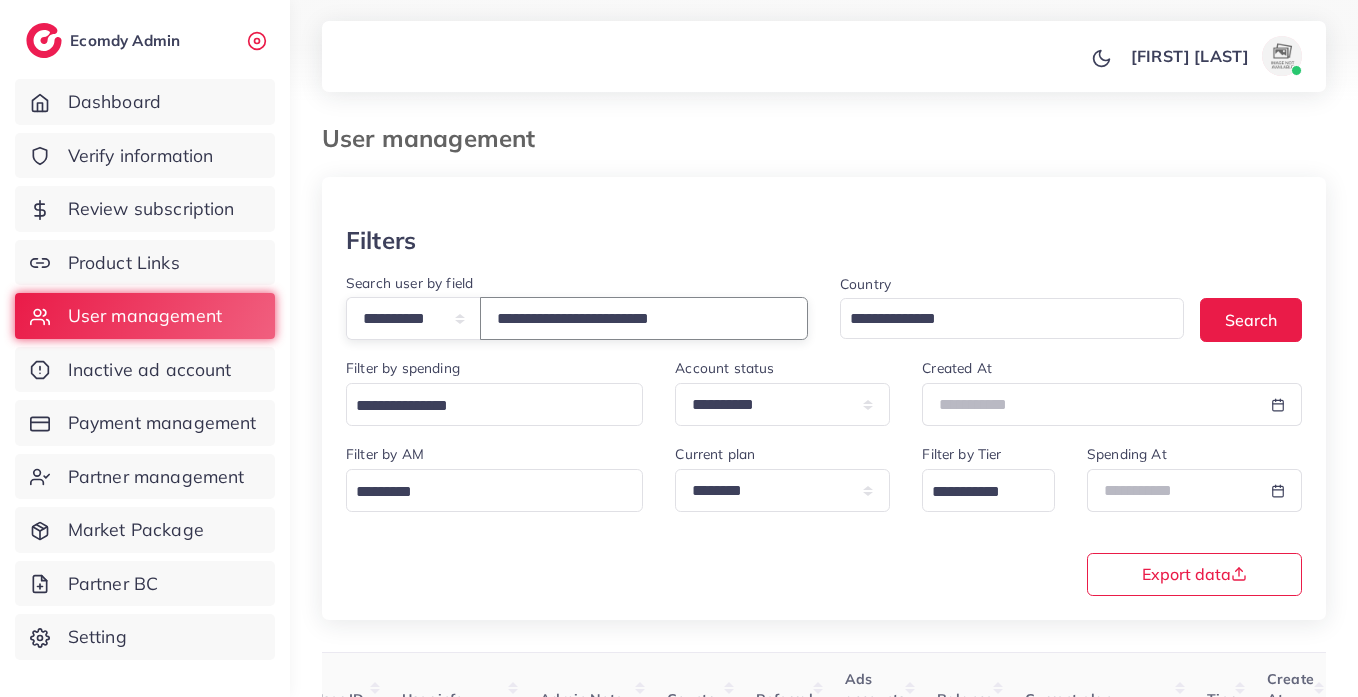 click on "**********" at bounding box center (644, 318) 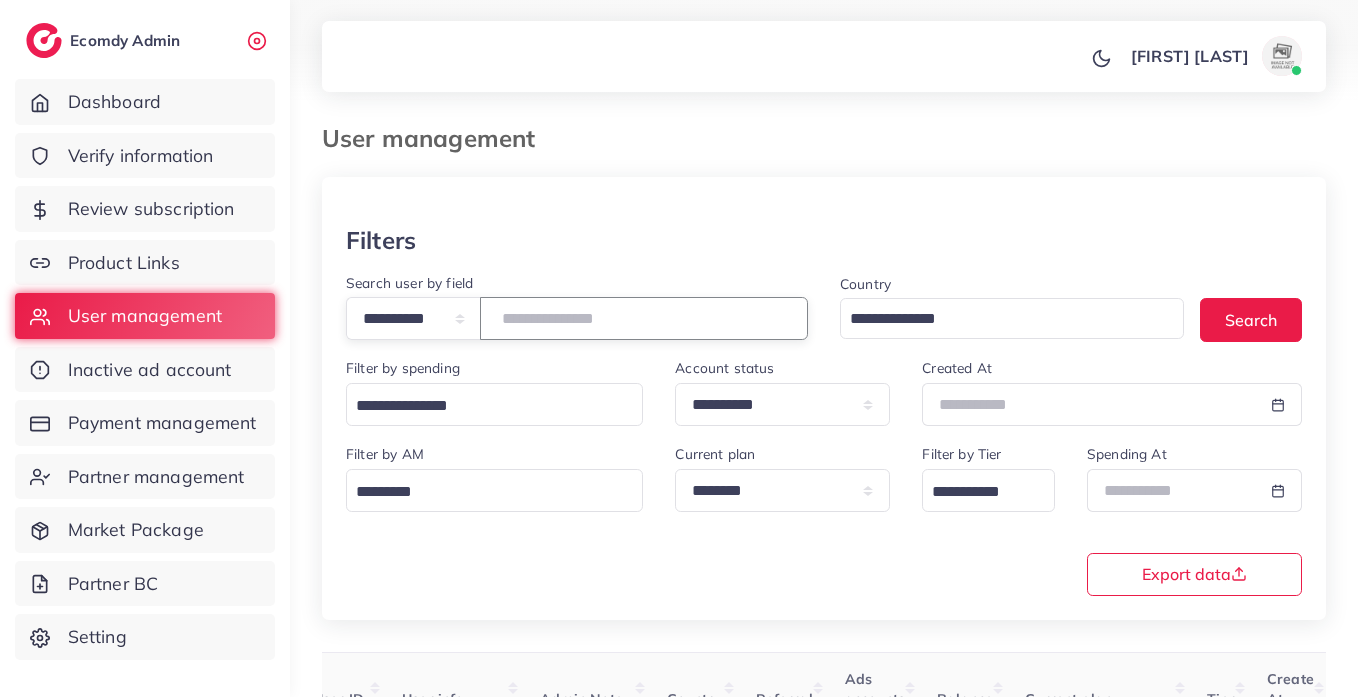 paste on "**********" 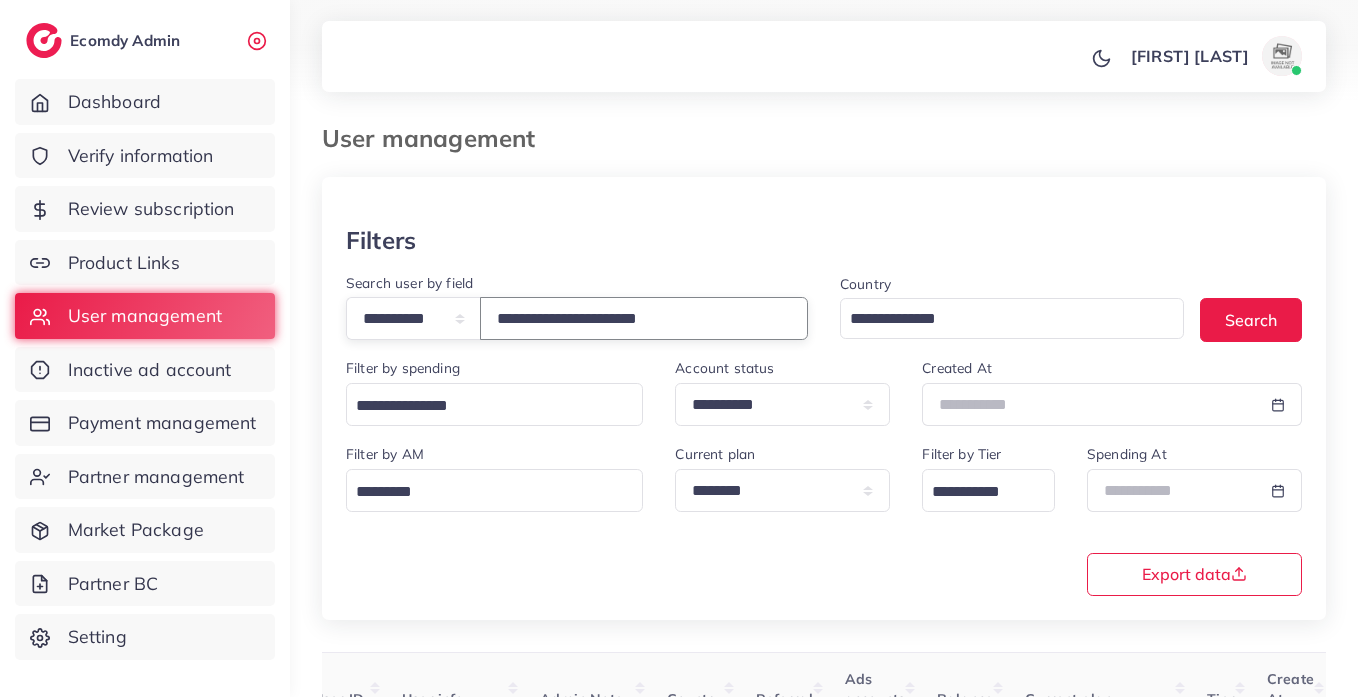 type on "**********" 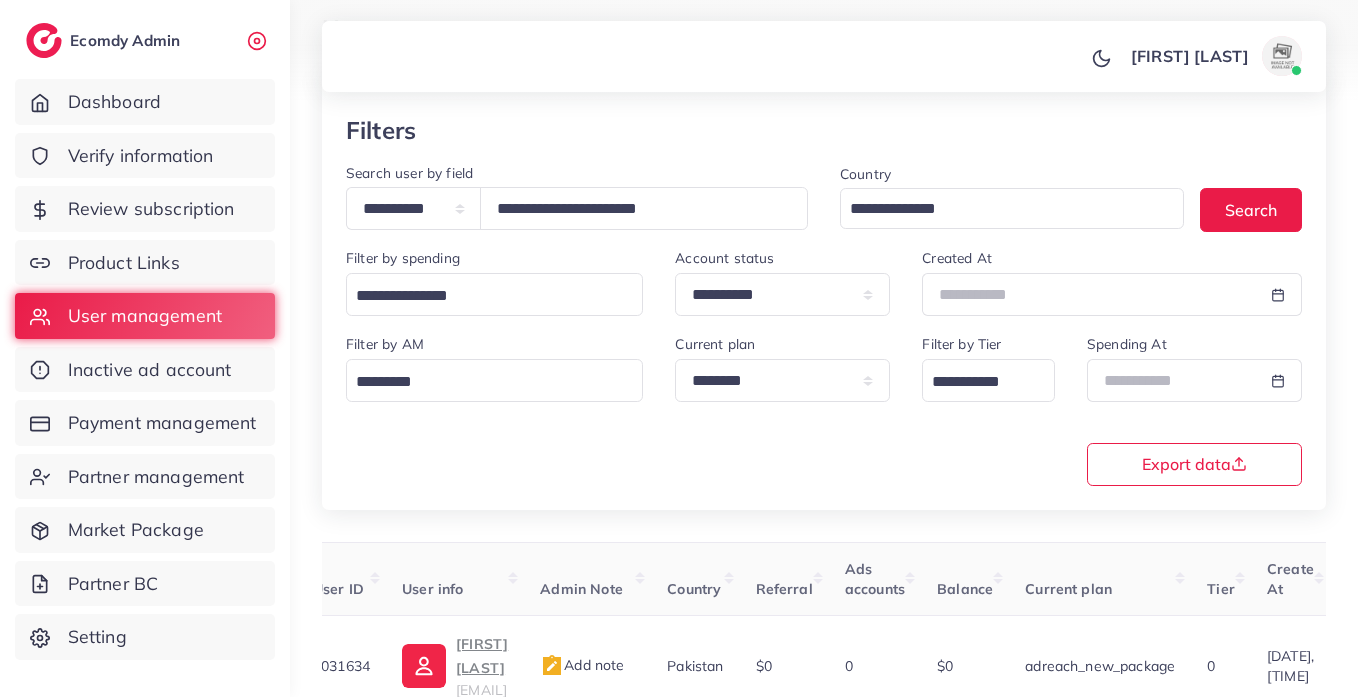 scroll, scrollTop: 260, scrollLeft: 0, axis: vertical 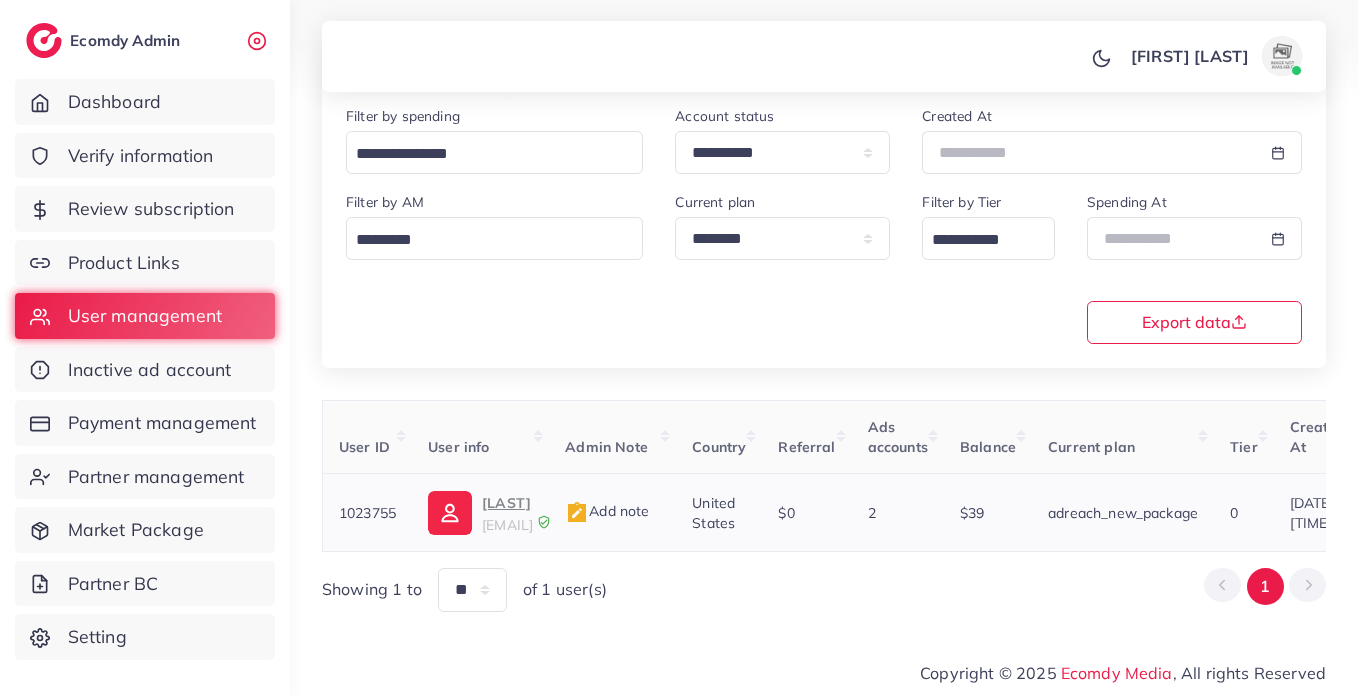 click on "waazify  waazifyforyou@gmail.com" at bounding box center [480, 513] 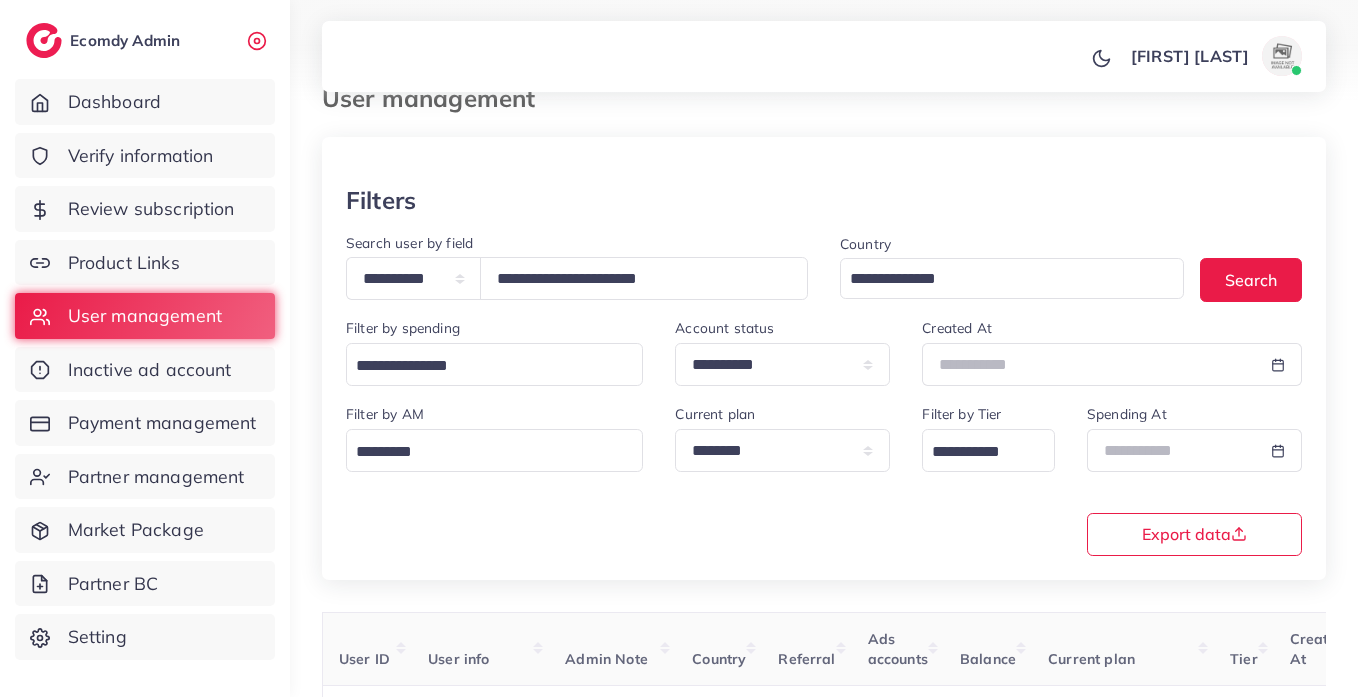 scroll, scrollTop: 0, scrollLeft: 0, axis: both 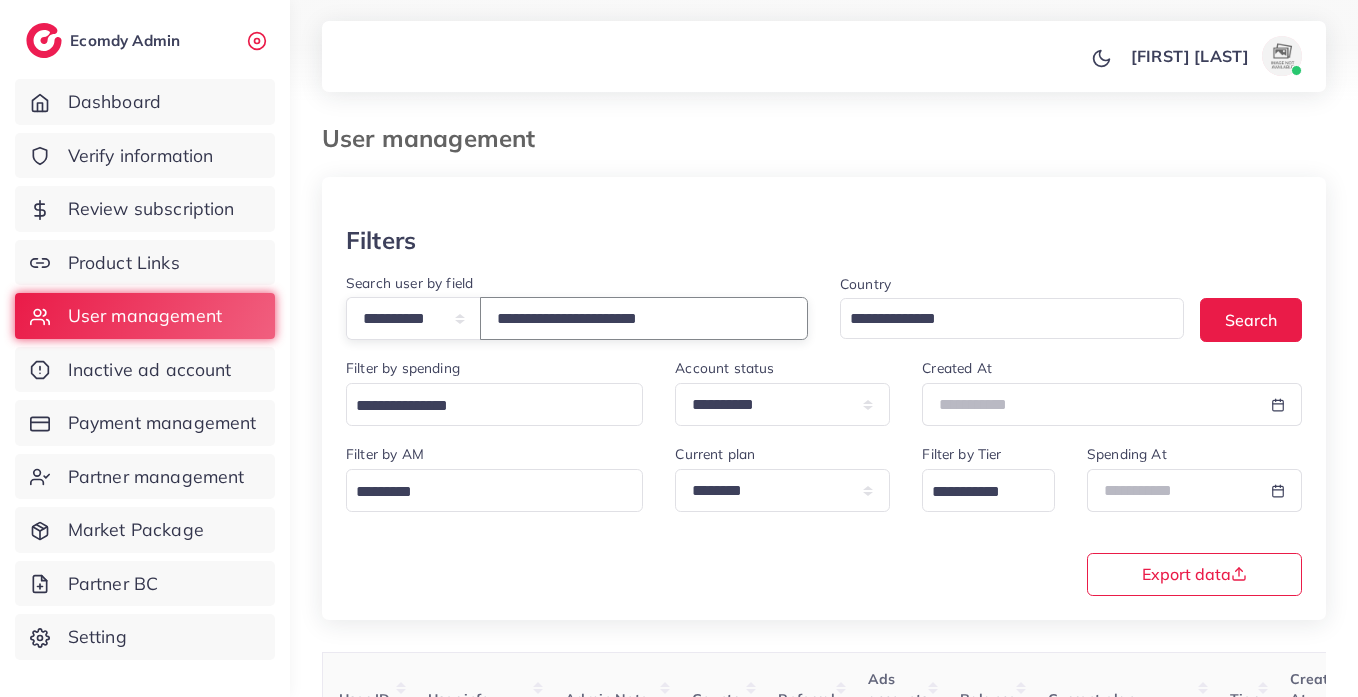 click on "**********" at bounding box center [644, 318] 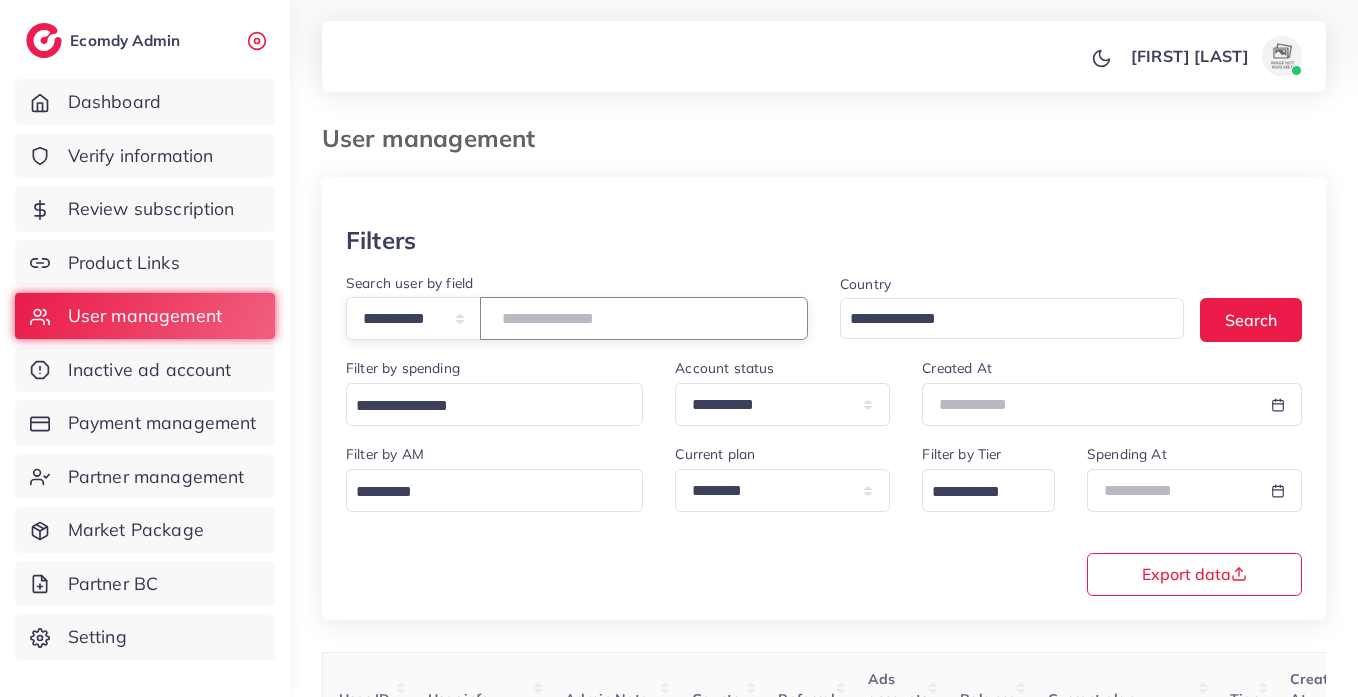 paste on "*****" 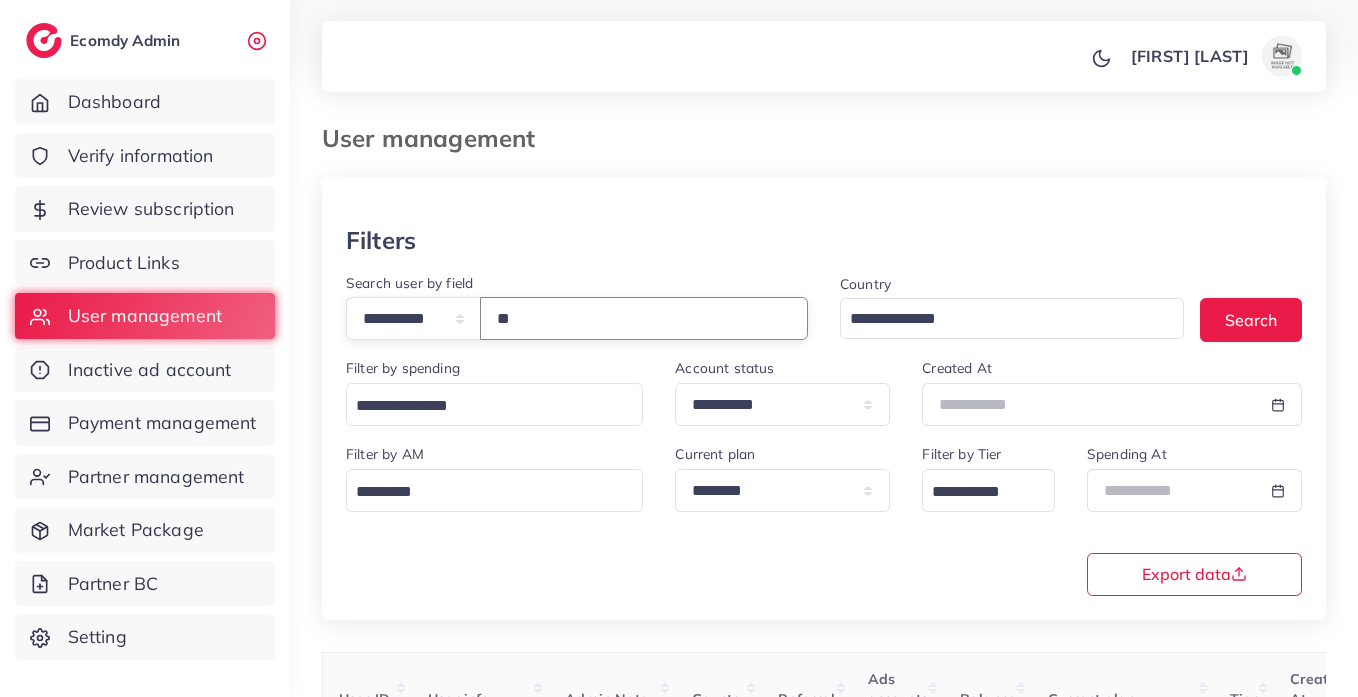 type on "*" 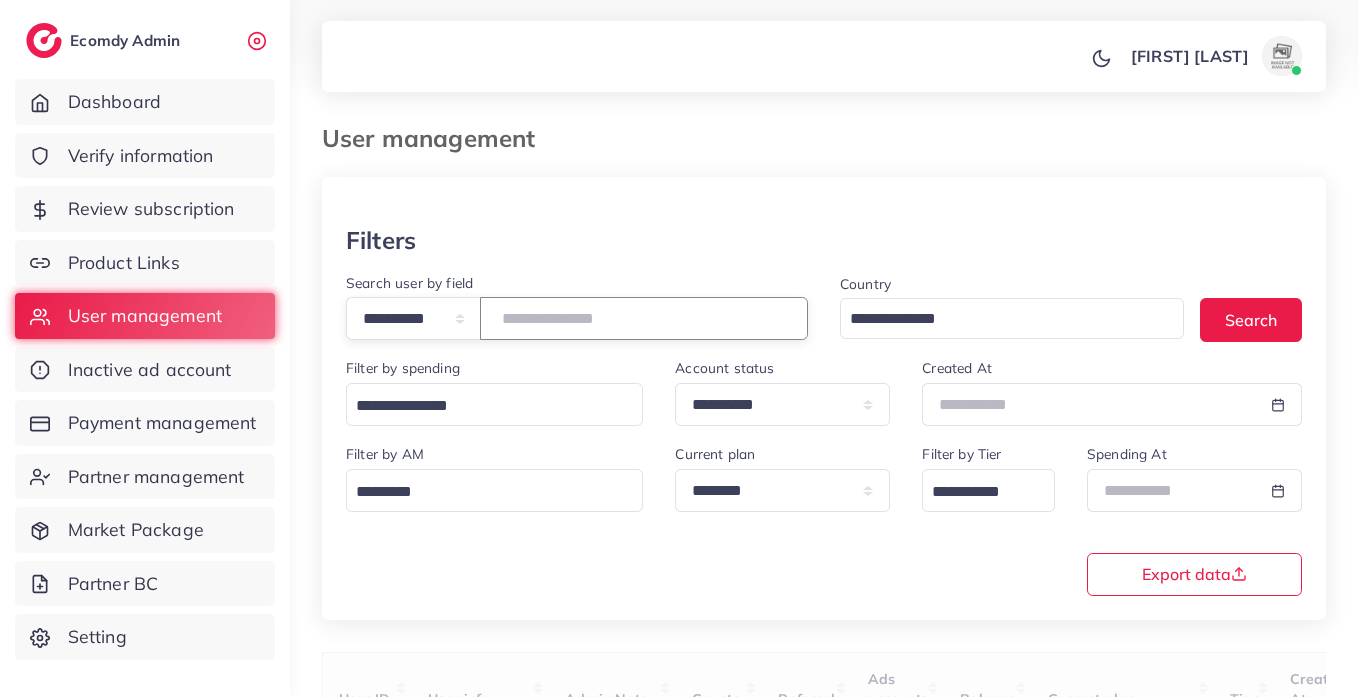 click at bounding box center [644, 318] 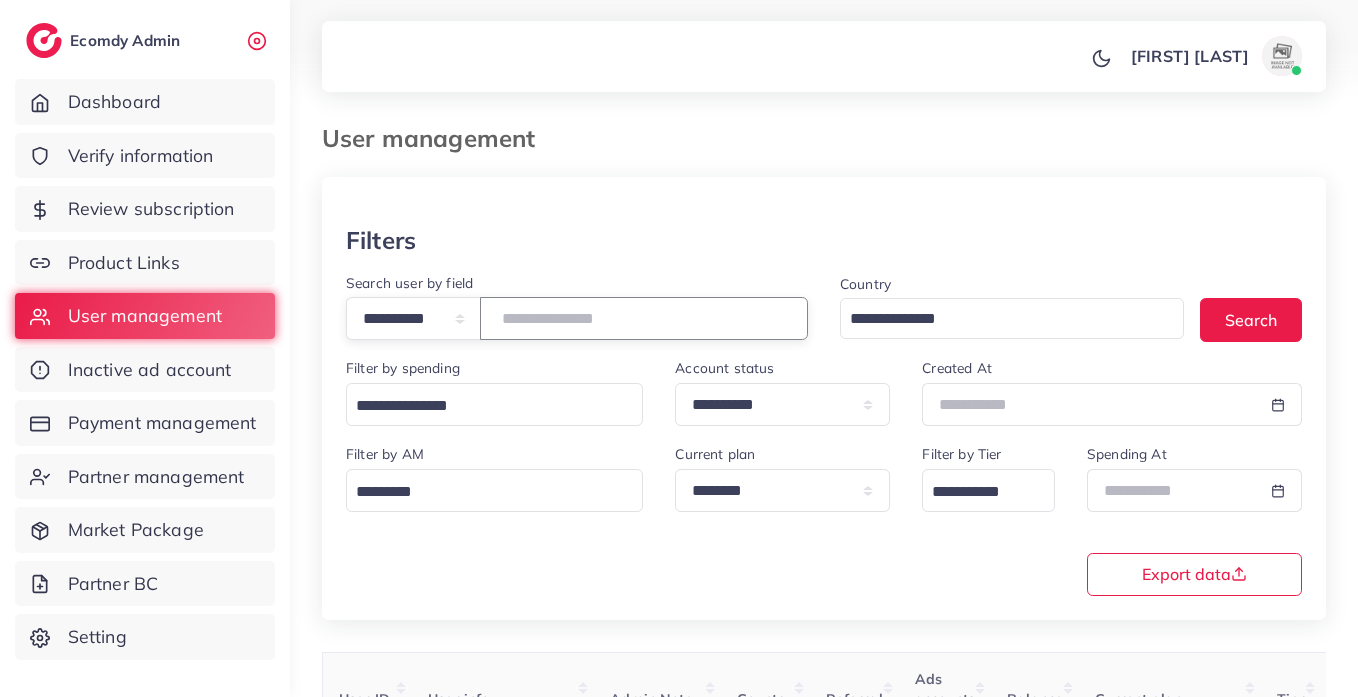 paste on "**********" 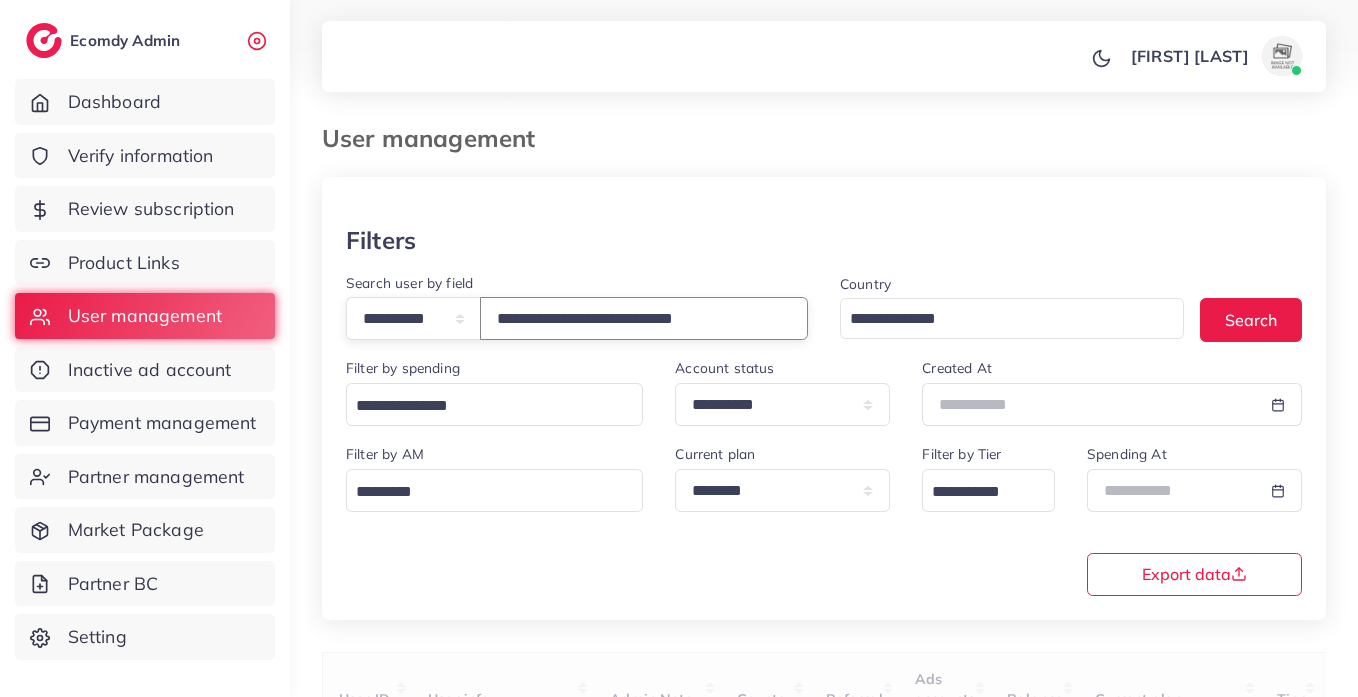 type on "**********" 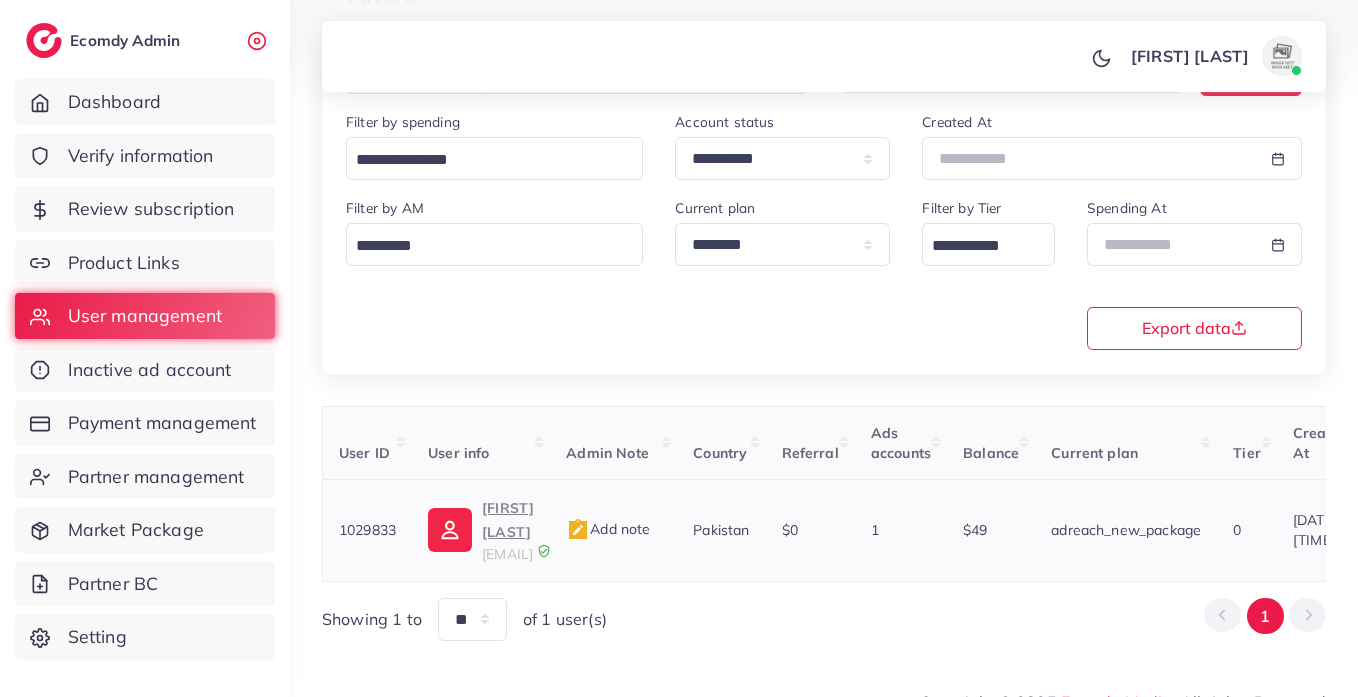 scroll, scrollTop: 260, scrollLeft: 0, axis: vertical 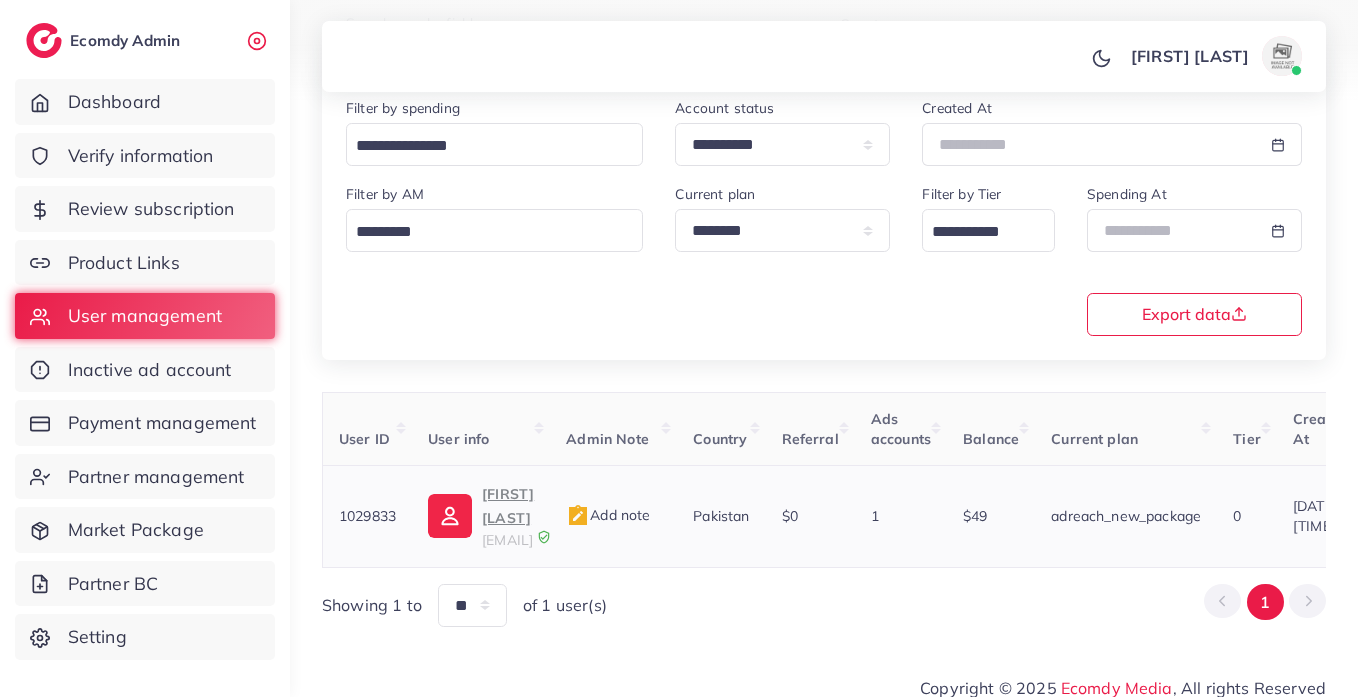 click on "Afaq Ahmad  sscollectionstore43@gmail.com" at bounding box center (481, 516) 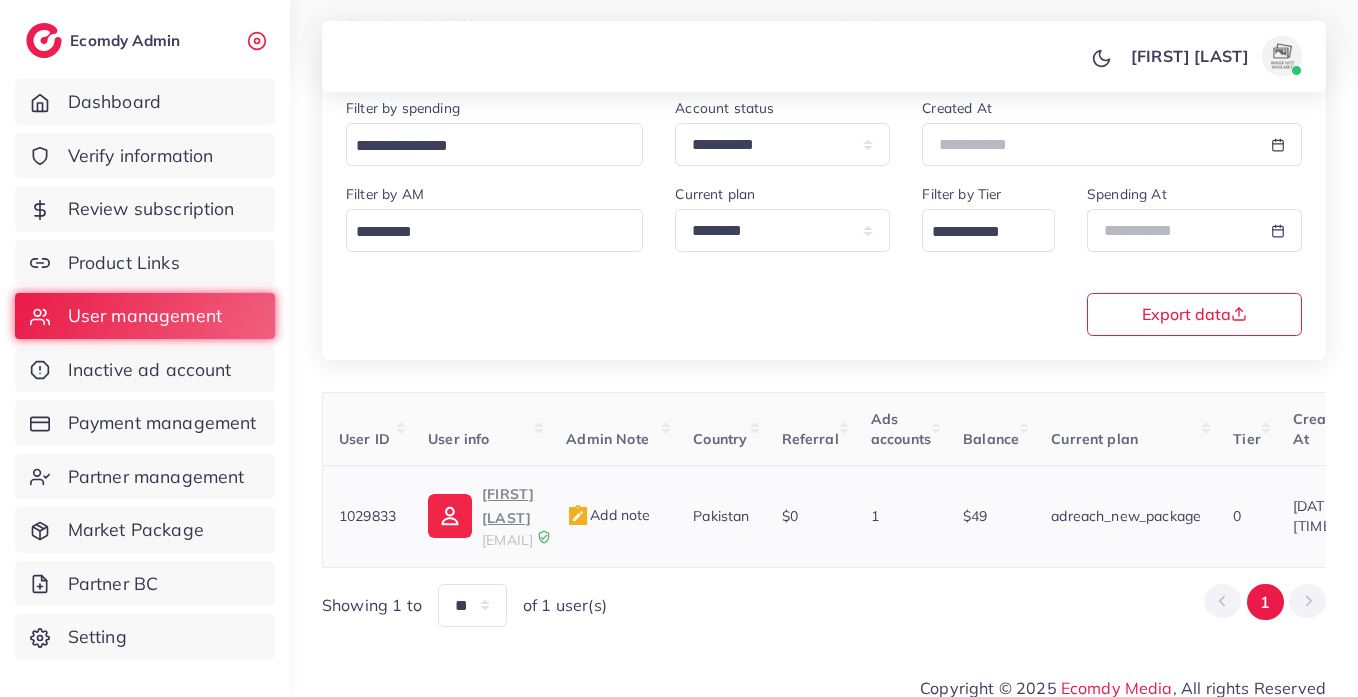 click on "sscollectionstore43@gmail.com" at bounding box center [507, 540] 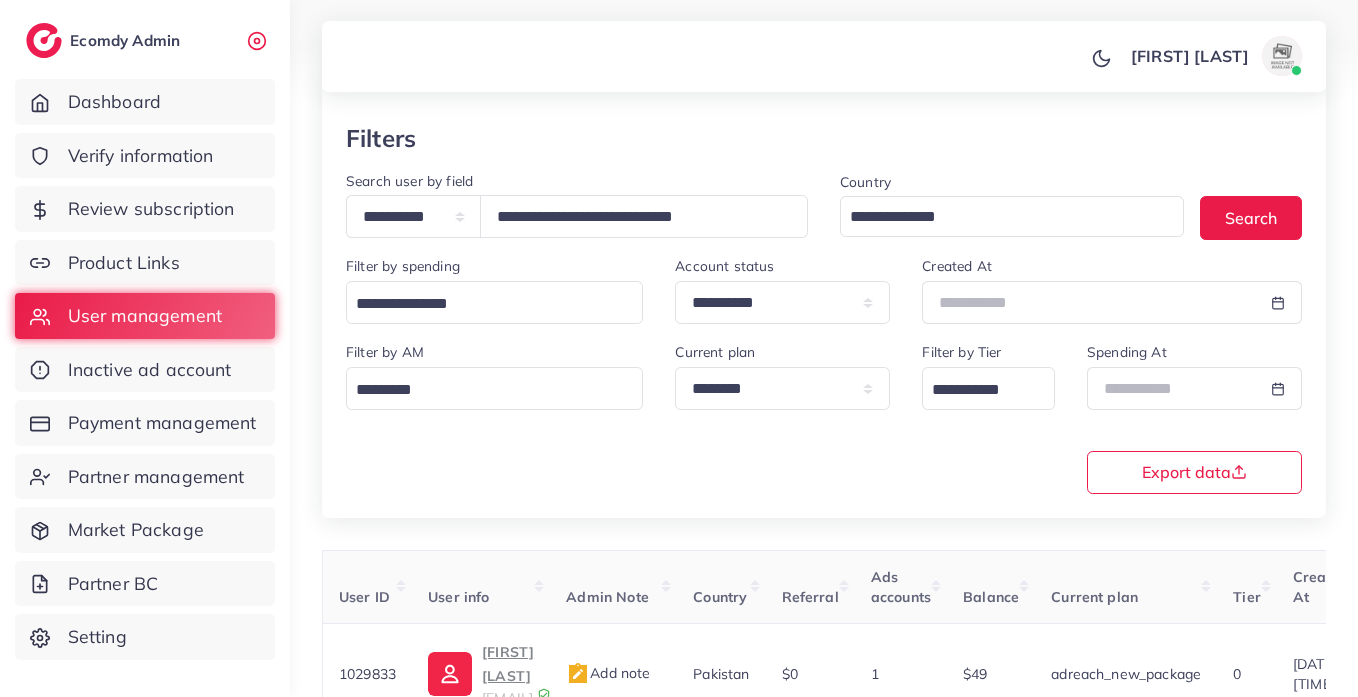 scroll, scrollTop: 0, scrollLeft: 0, axis: both 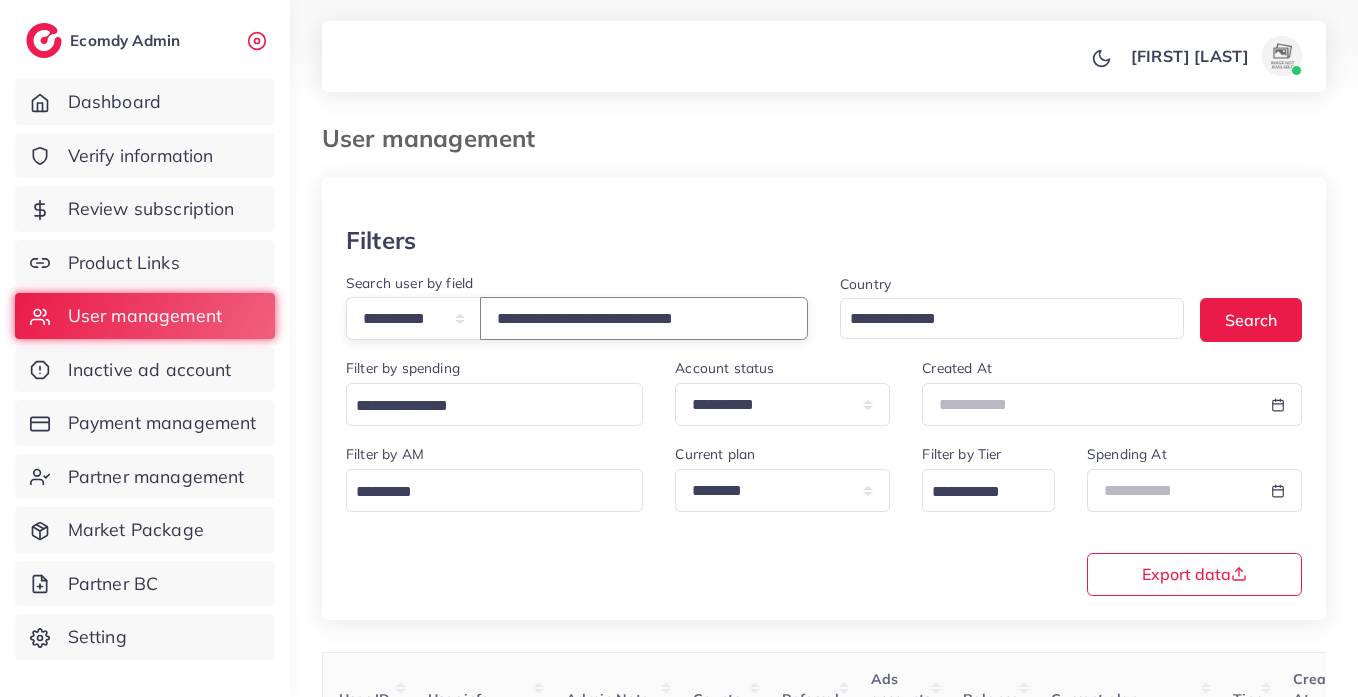 click on "**********" at bounding box center [644, 318] 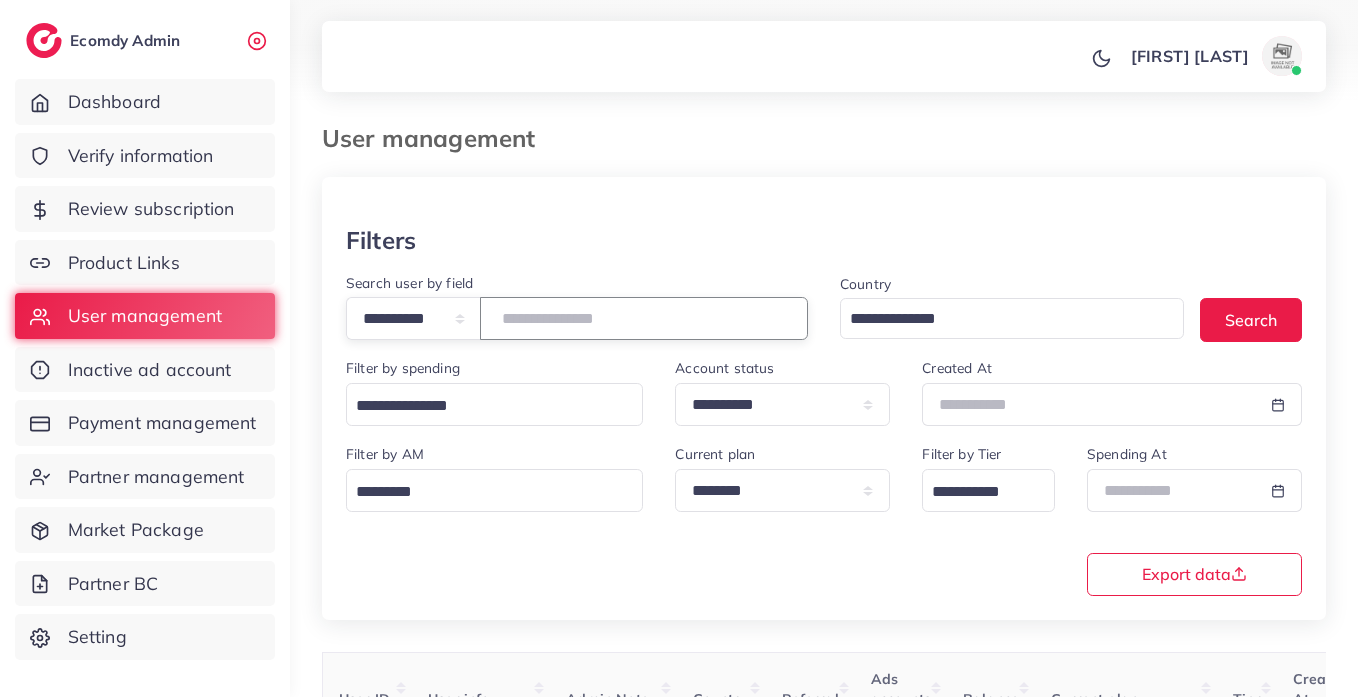paste on "**********" 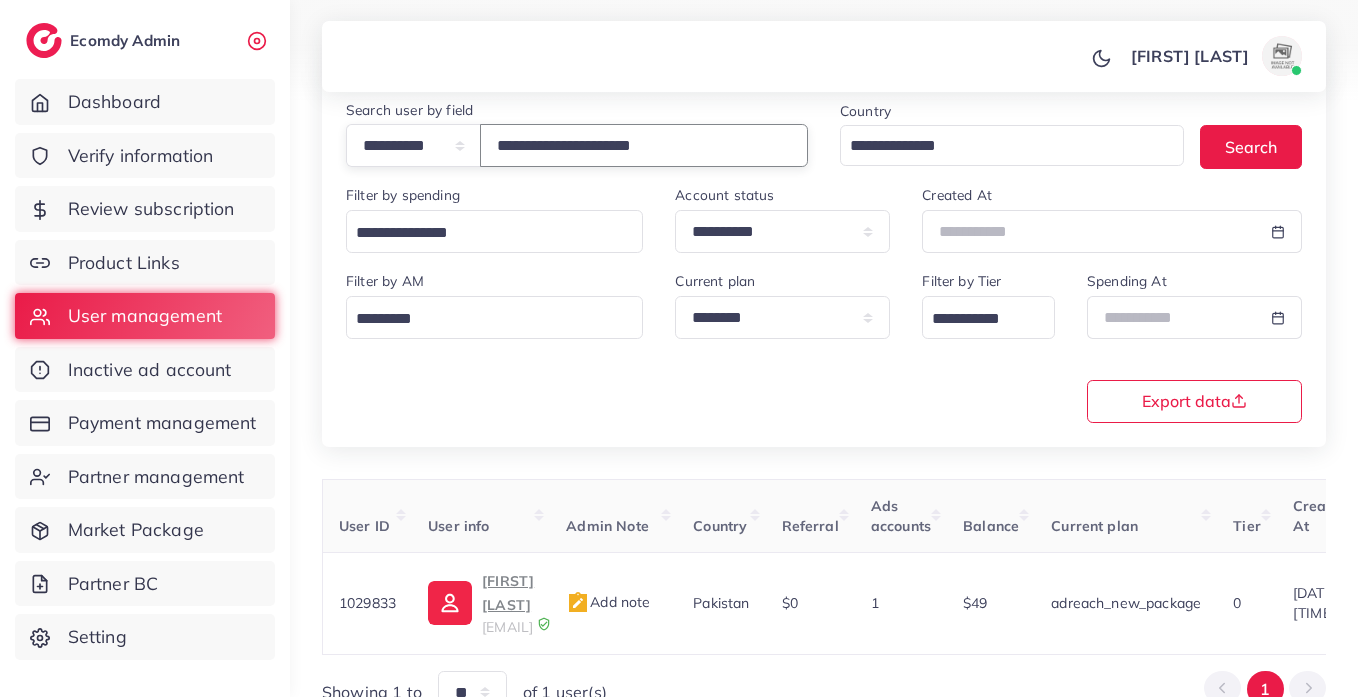scroll, scrollTop: 260, scrollLeft: 0, axis: vertical 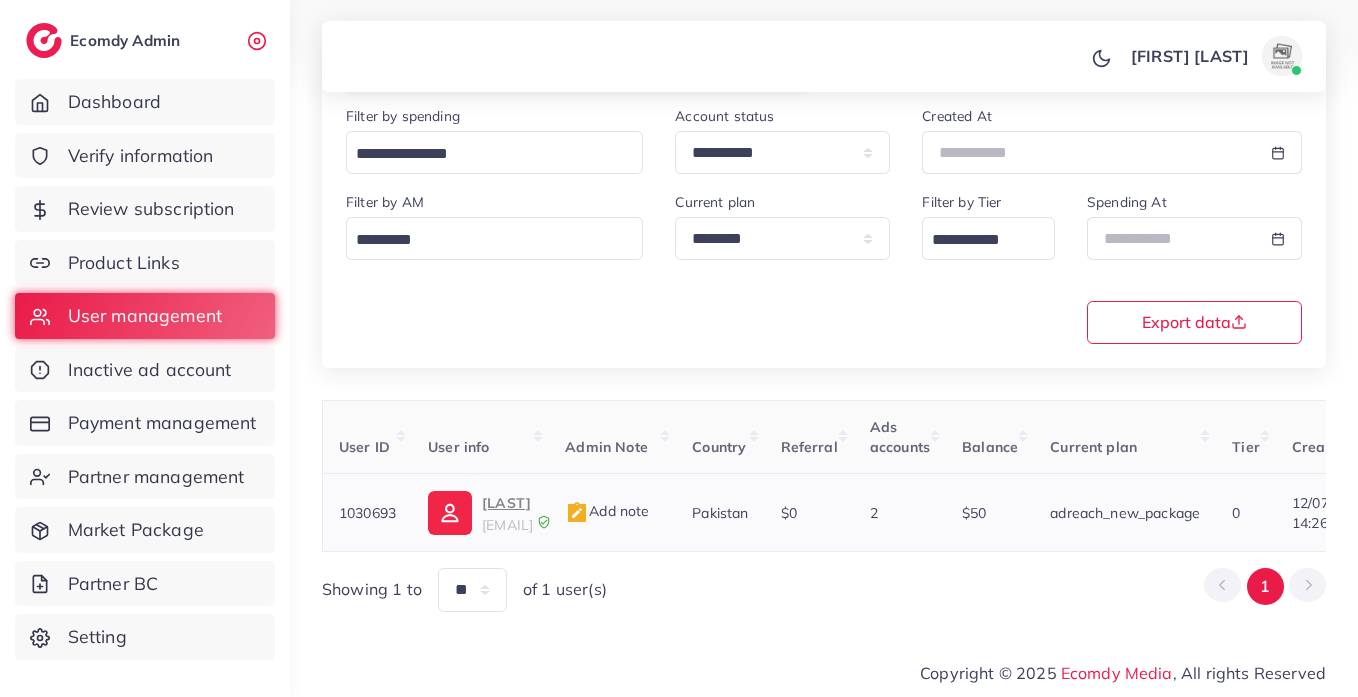 type on "**********" 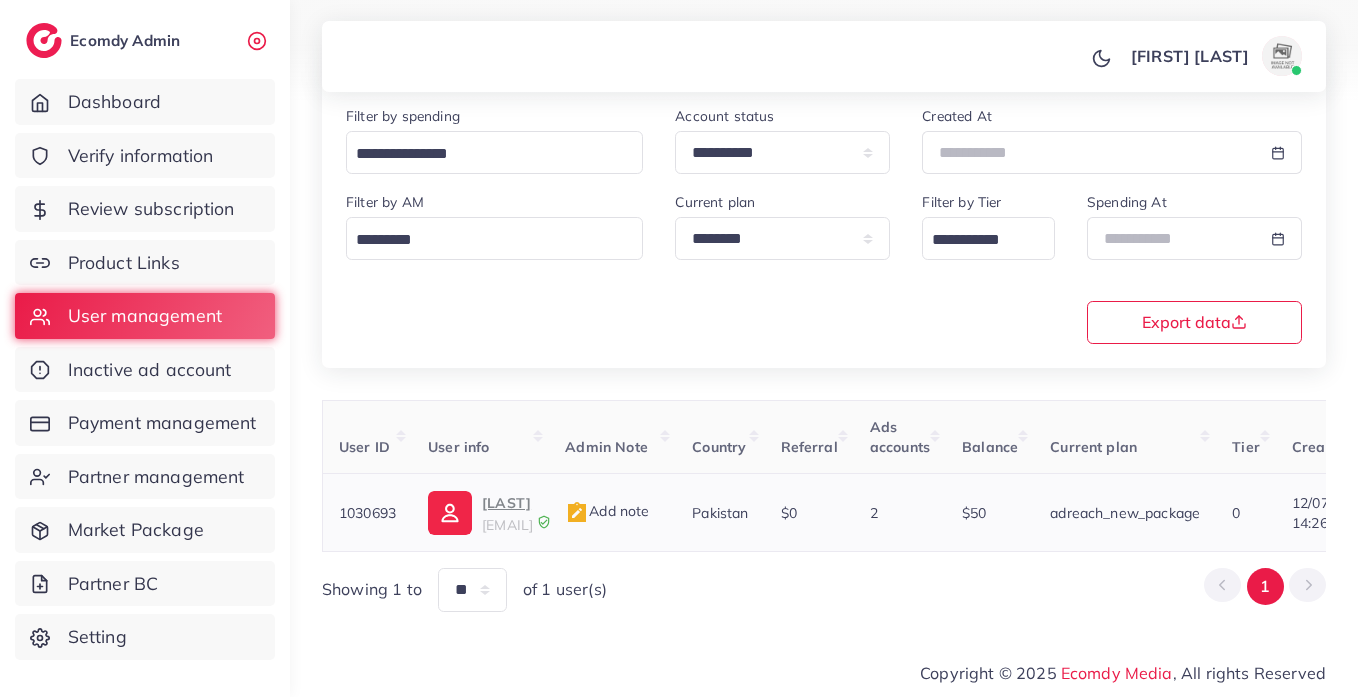 click on "zainwalana65@gmail.com" at bounding box center (507, 525) 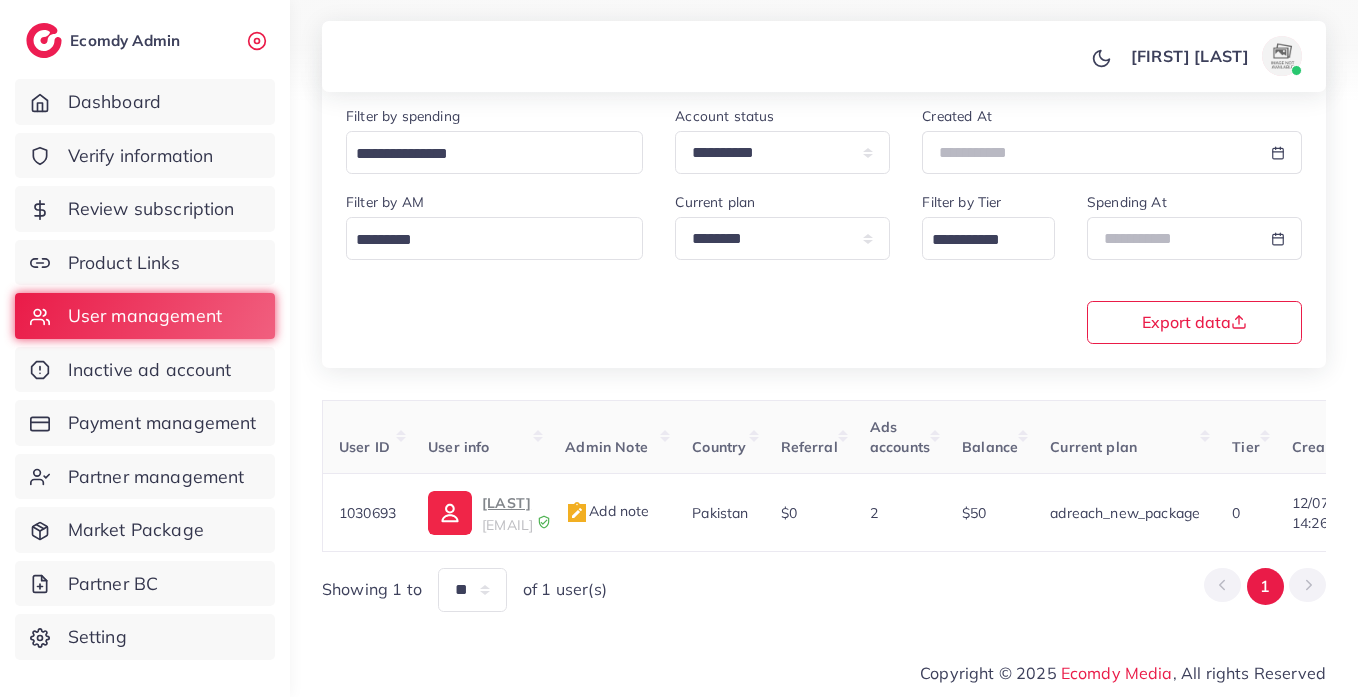 scroll, scrollTop: 0, scrollLeft: 0, axis: both 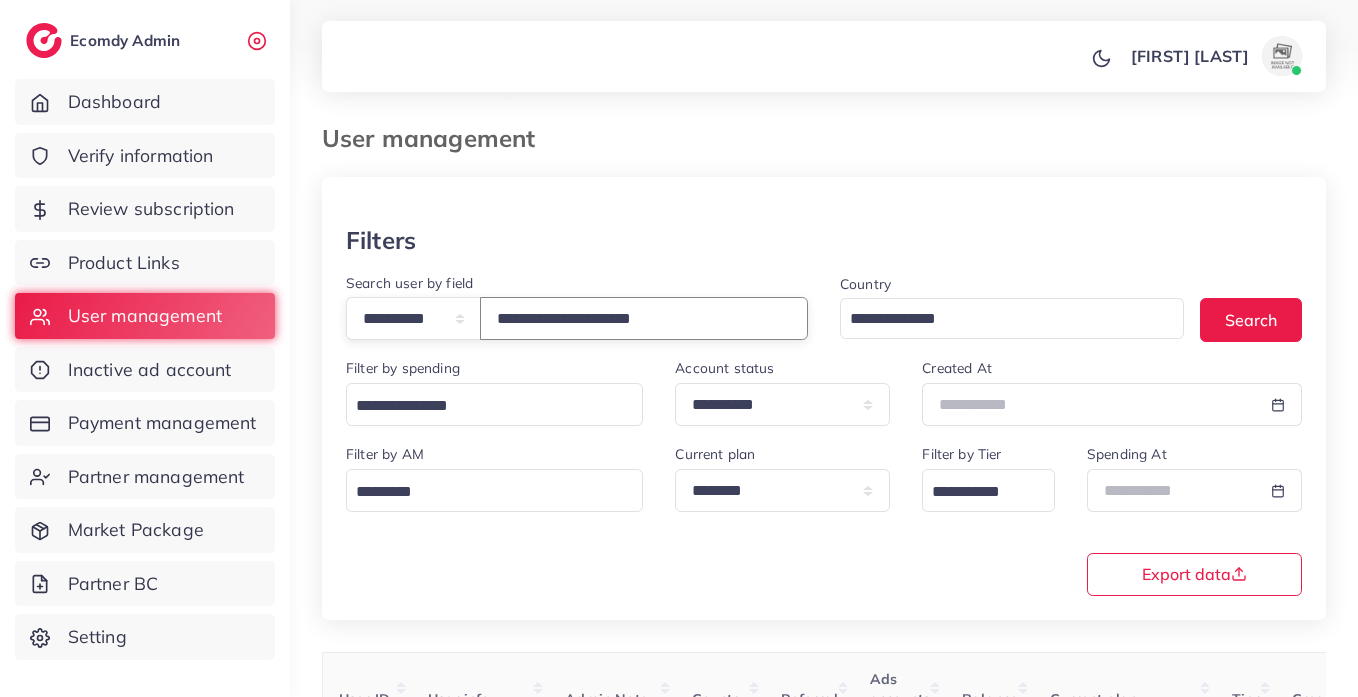 click on "**********" at bounding box center [644, 318] 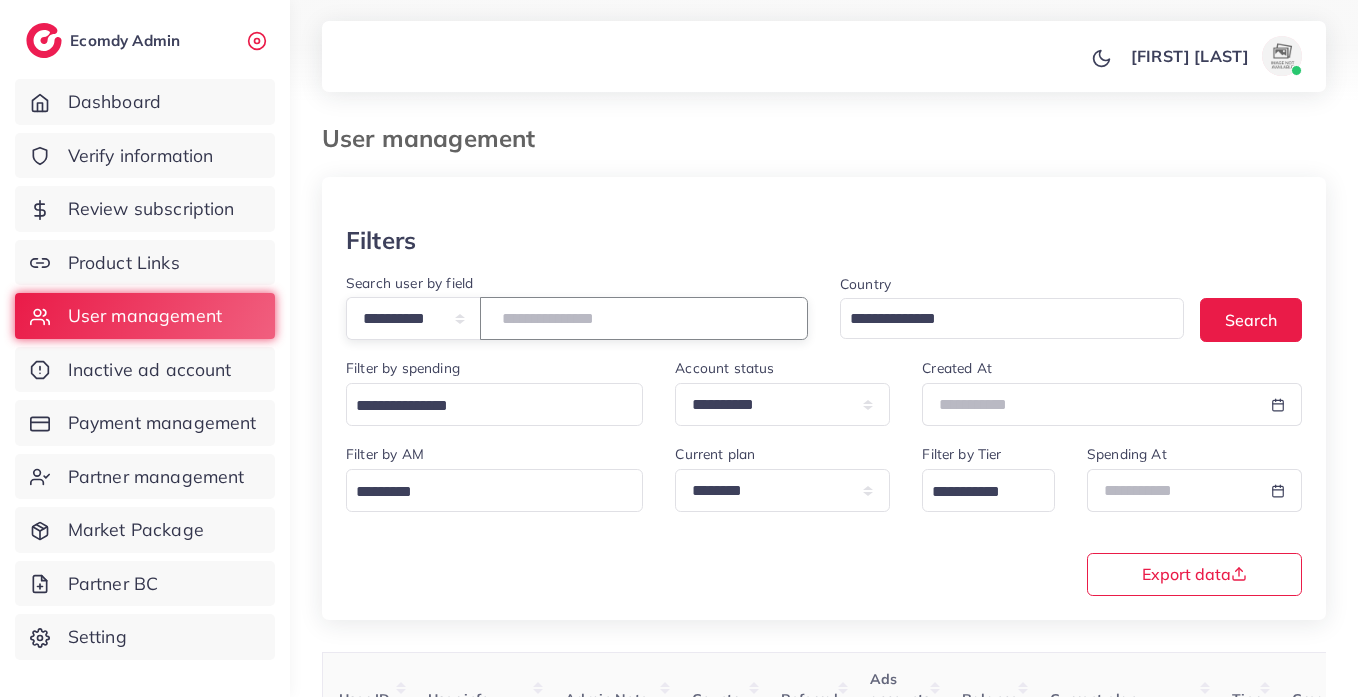 paste on "**********" 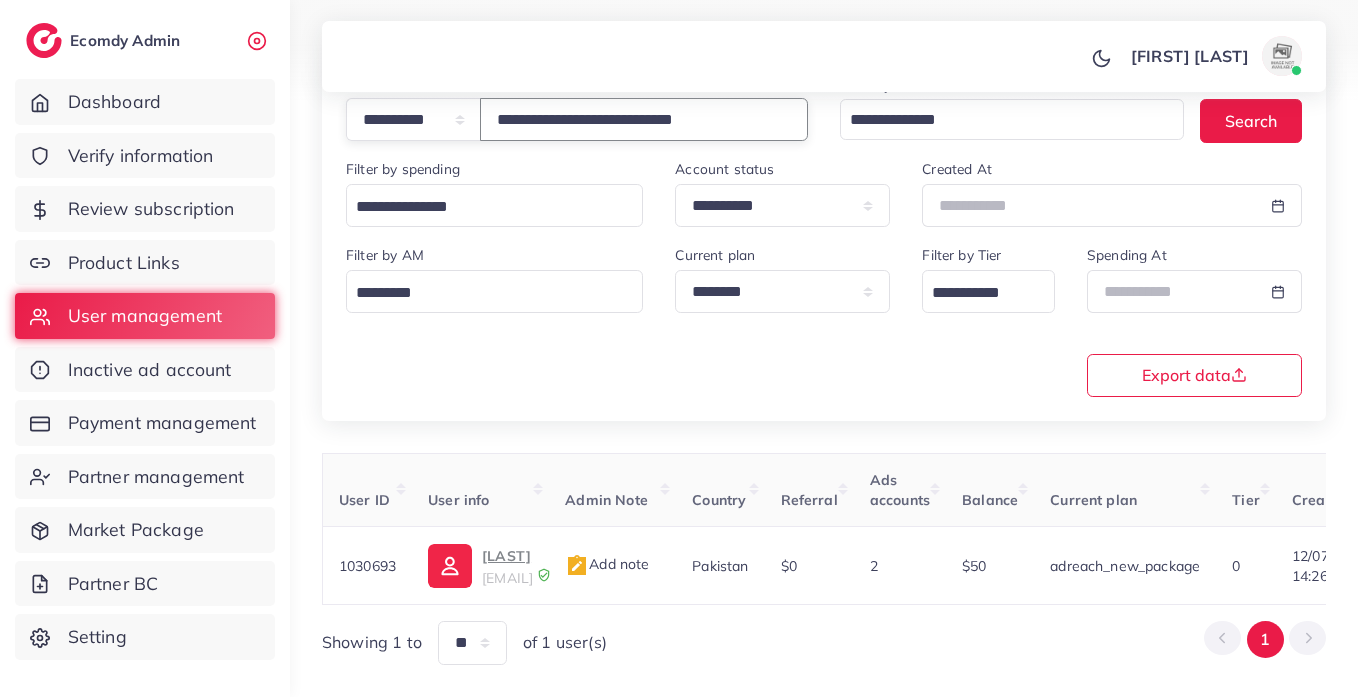 scroll, scrollTop: 260, scrollLeft: 0, axis: vertical 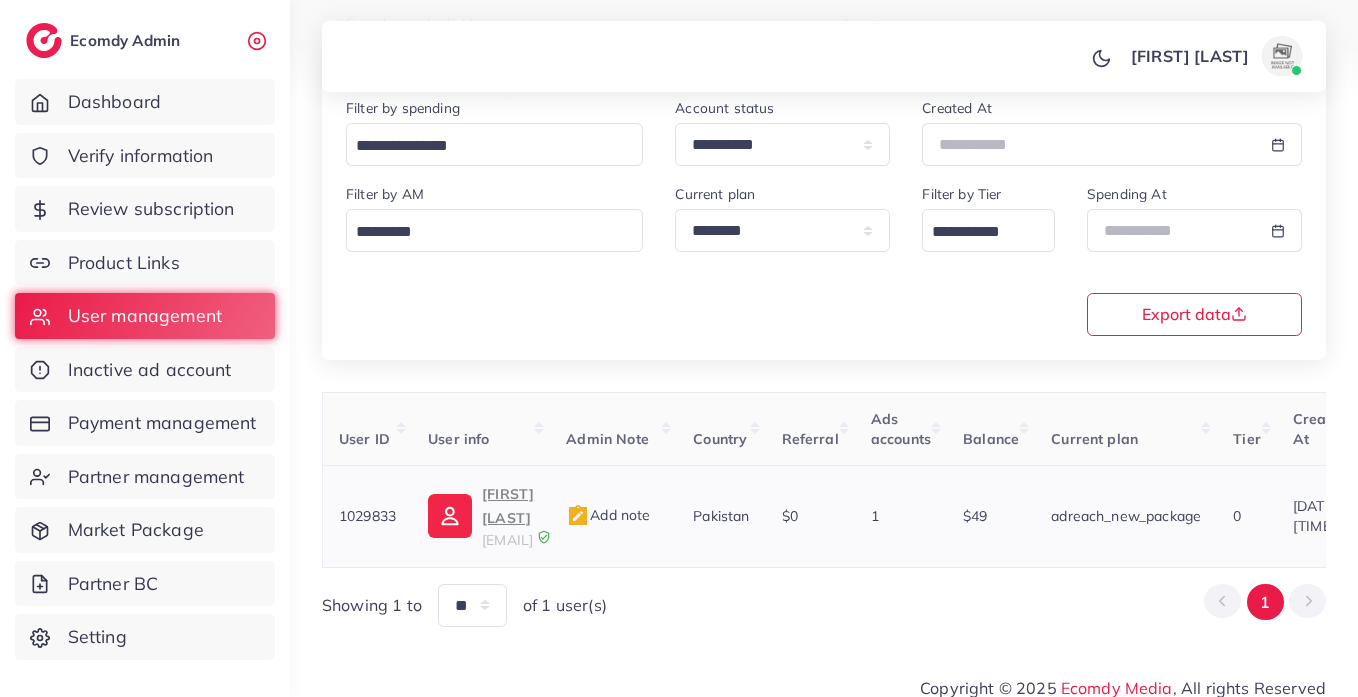 type on "**********" 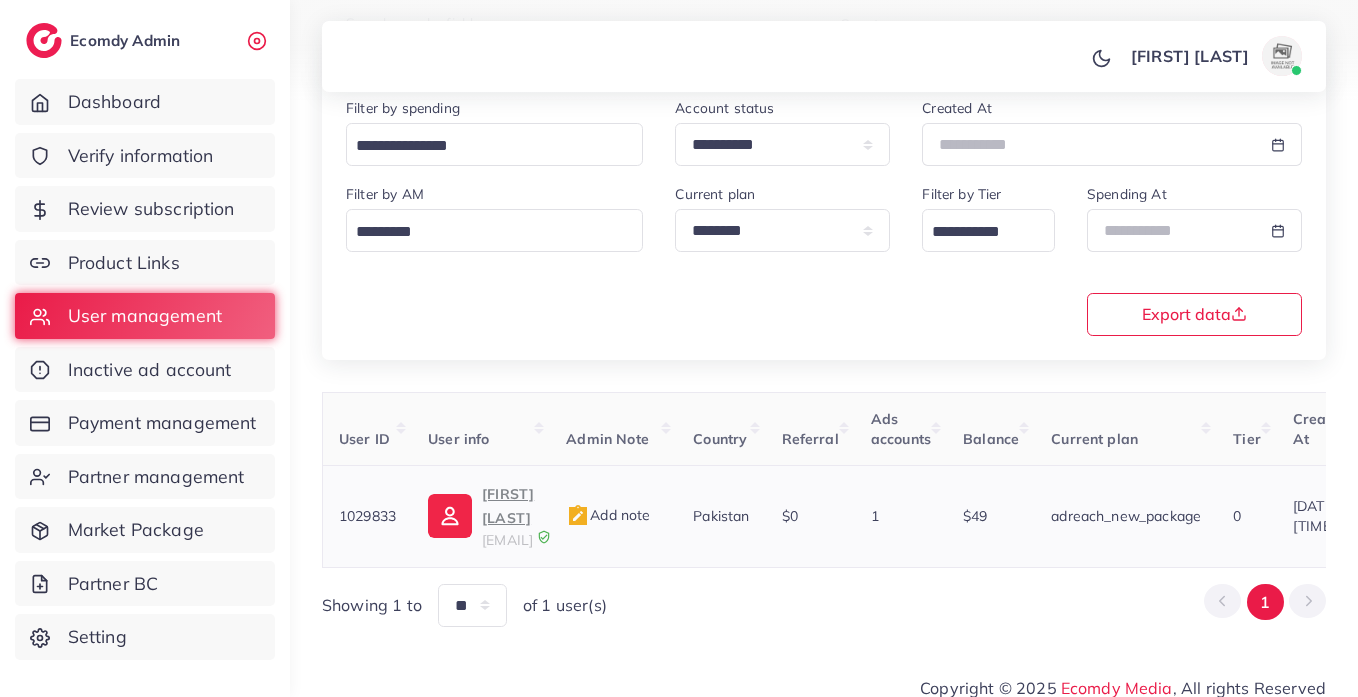 click on "Afaq Ahmad" at bounding box center (508, 506) 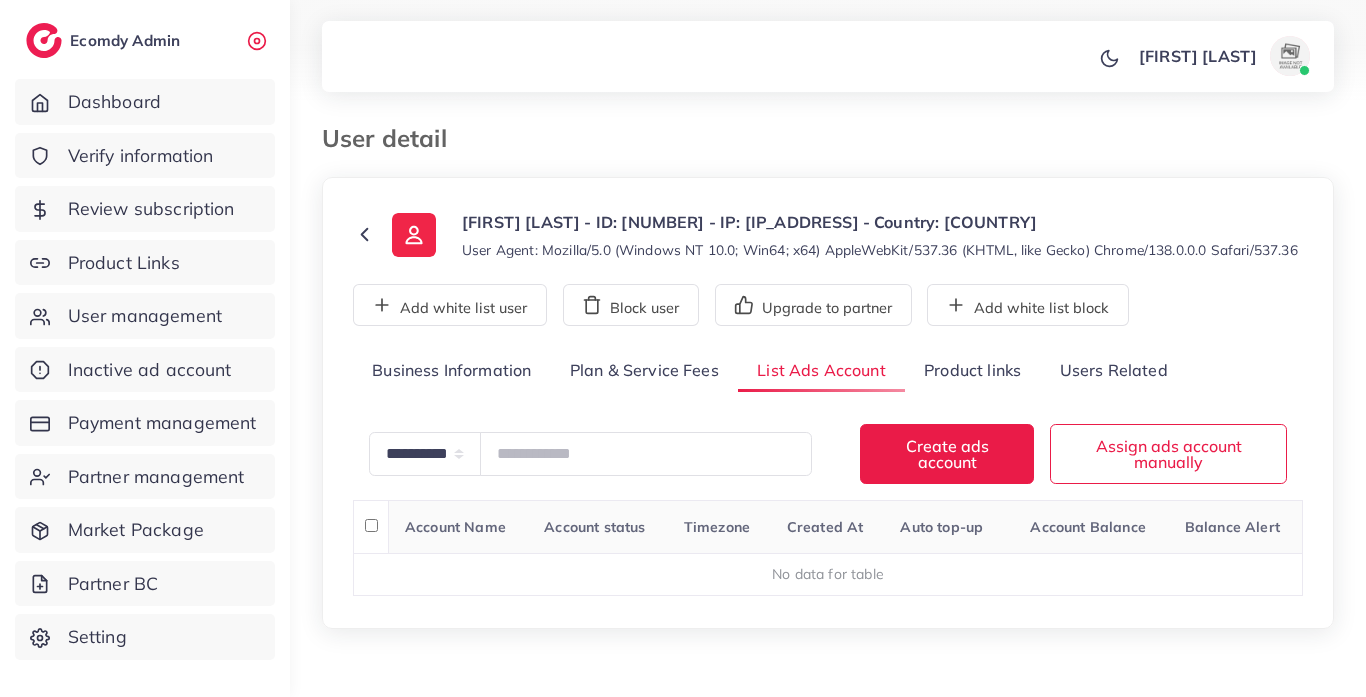 click on "Product links" at bounding box center [972, 371] 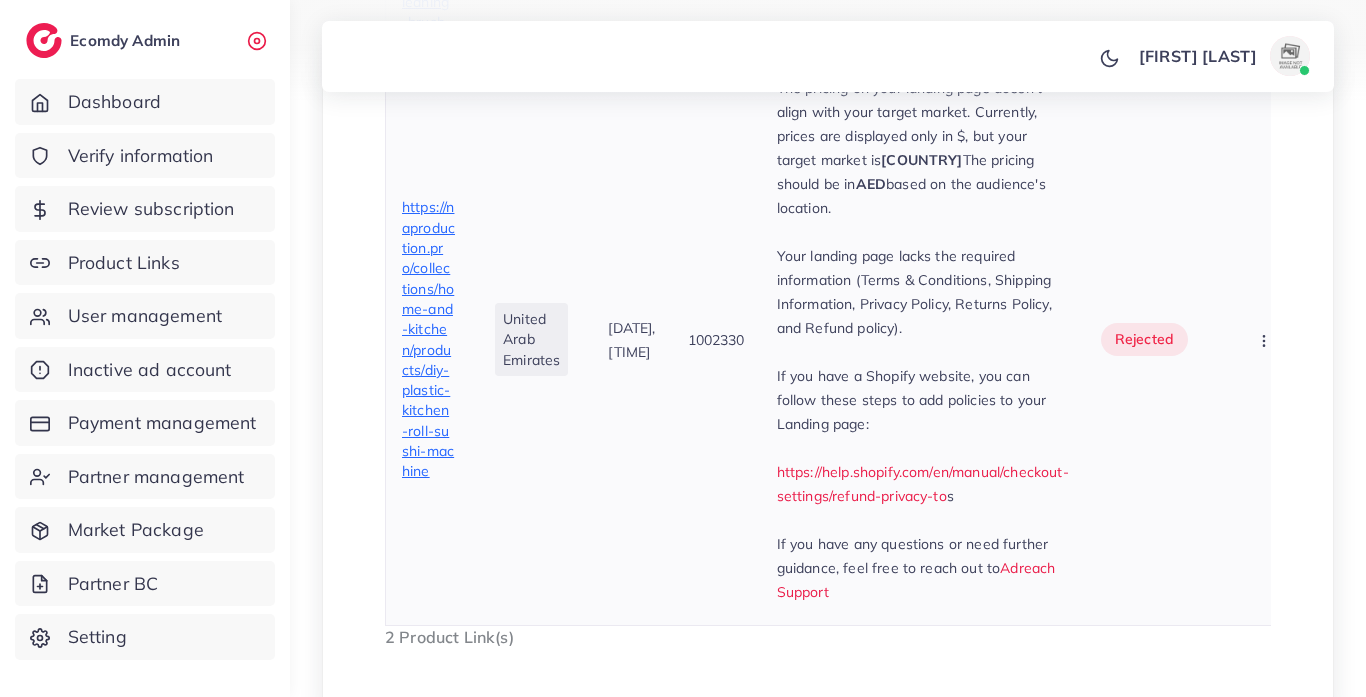 scroll, scrollTop: 1116, scrollLeft: 0, axis: vertical 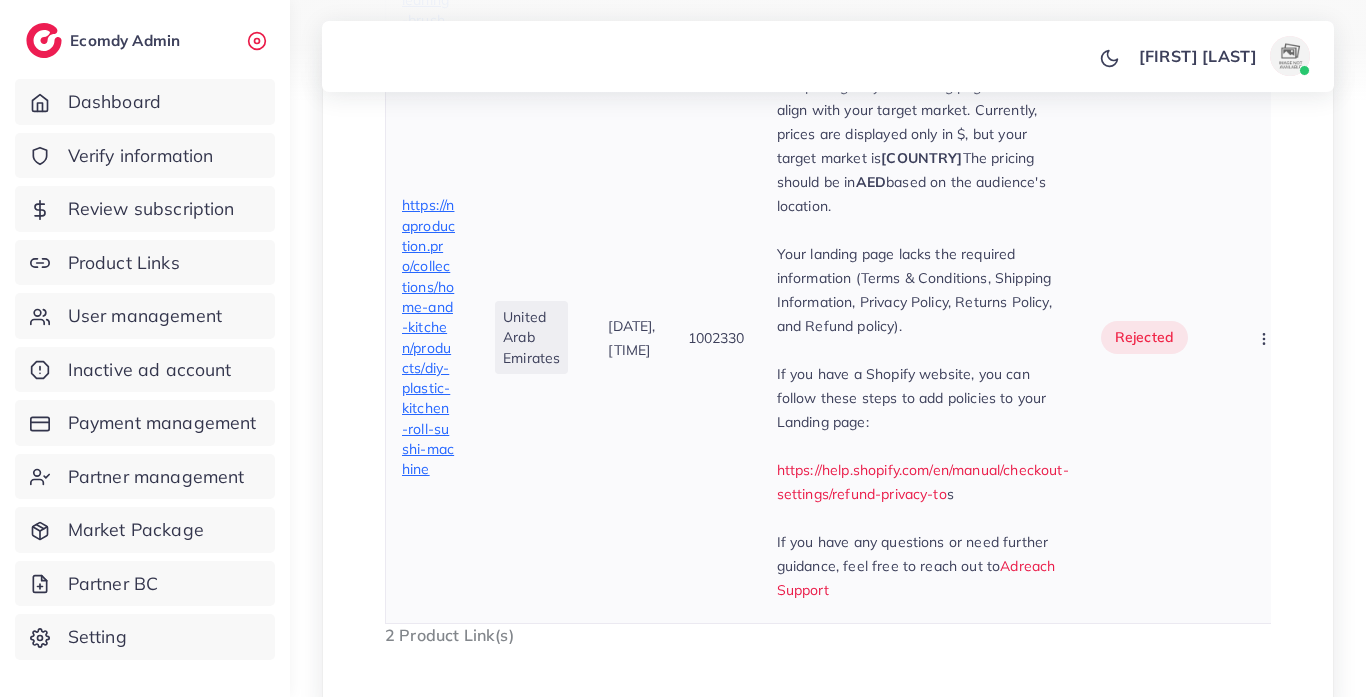 click on "https://naproduction.pro/collections/home-and-kitchen/products/diy-plastic-kitchen-roll-sushi-machine" at bounding box center (428, 337) 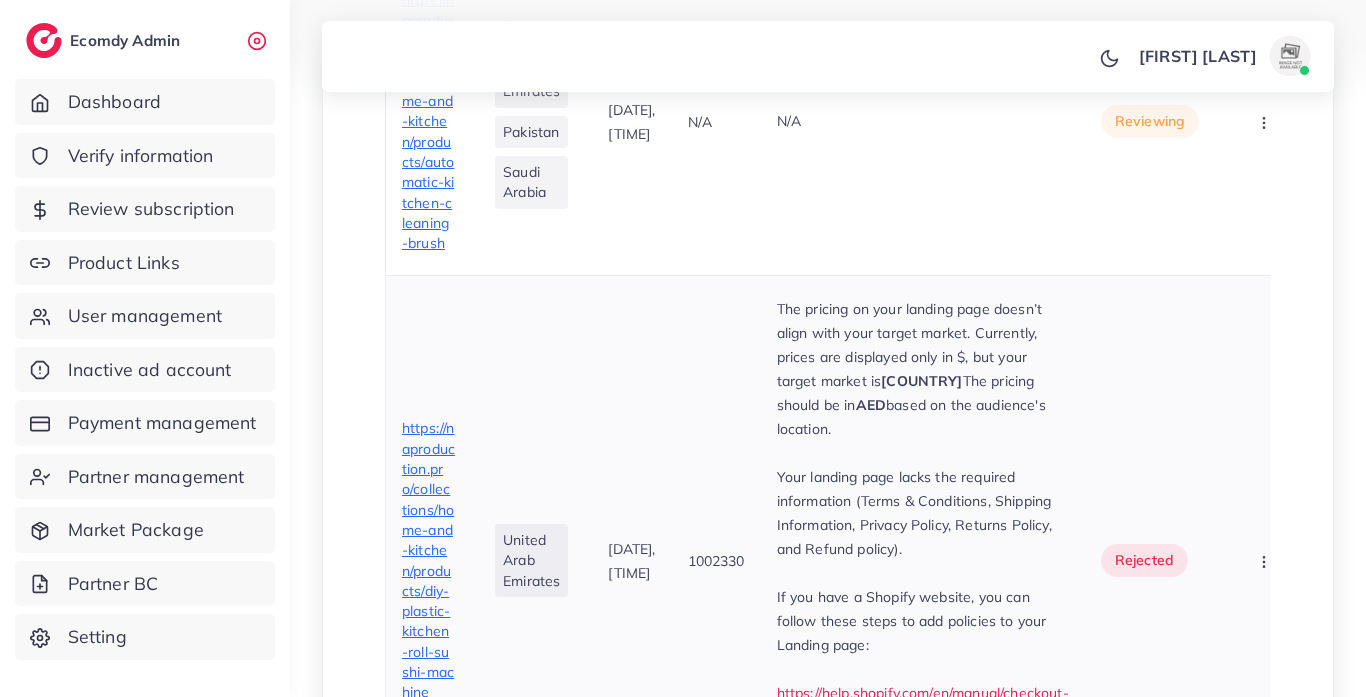 scroll, scrollTop: 895, scrollLeft: 0, axis: vertical 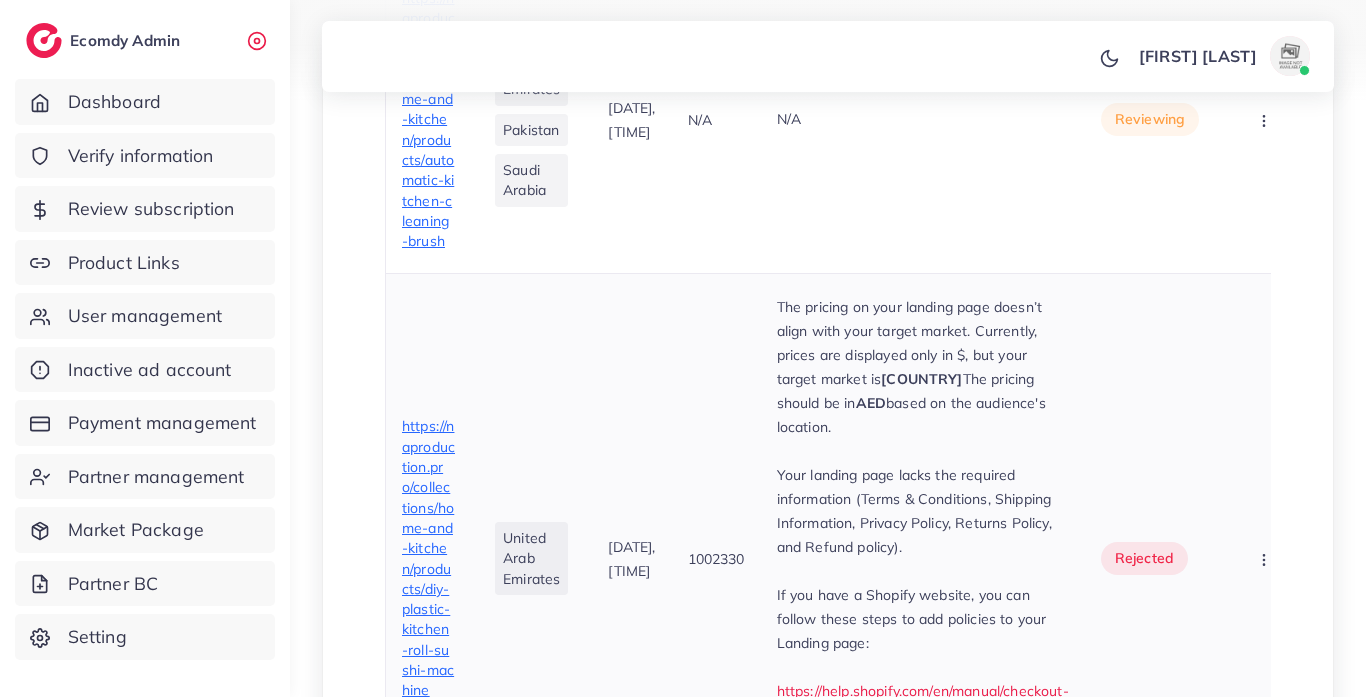 click on "https://naproduction.pro/collections/home-and-kitchen/products/diy-plastic-kitchen-roll-sushi-machine" at bounding box center (428, 558) 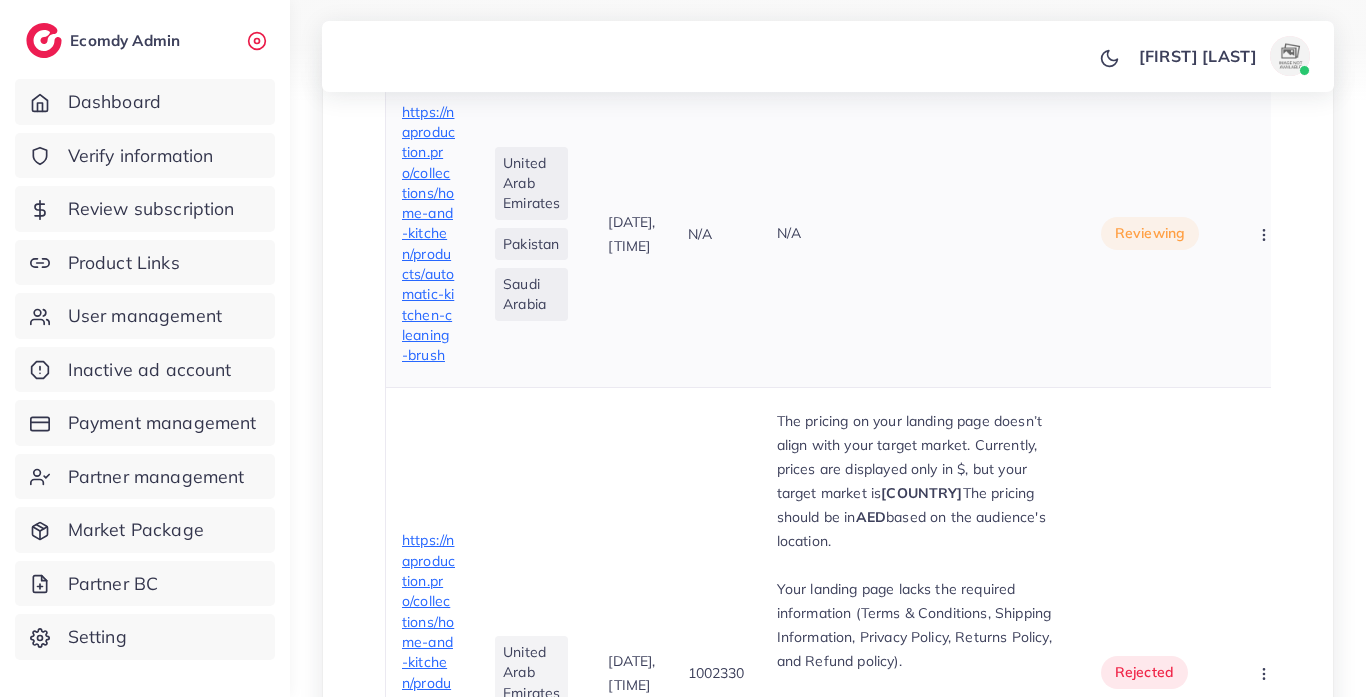 scroll, scrollTop: 736, scrollLeft: 0, axis: vertical 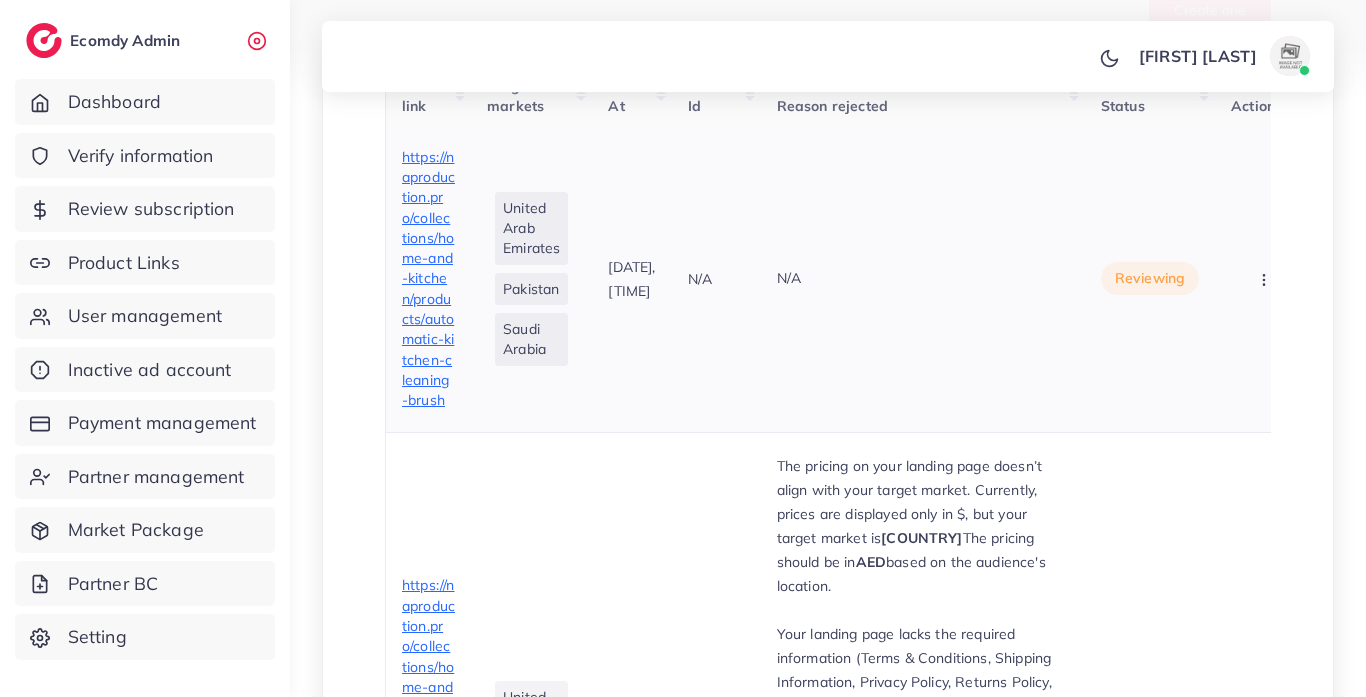 click on "https://naproduction.pro/collections/home-and-kitchen/products/automatic-kitchen-cleaning-brush" at bounding box center (428, 279) 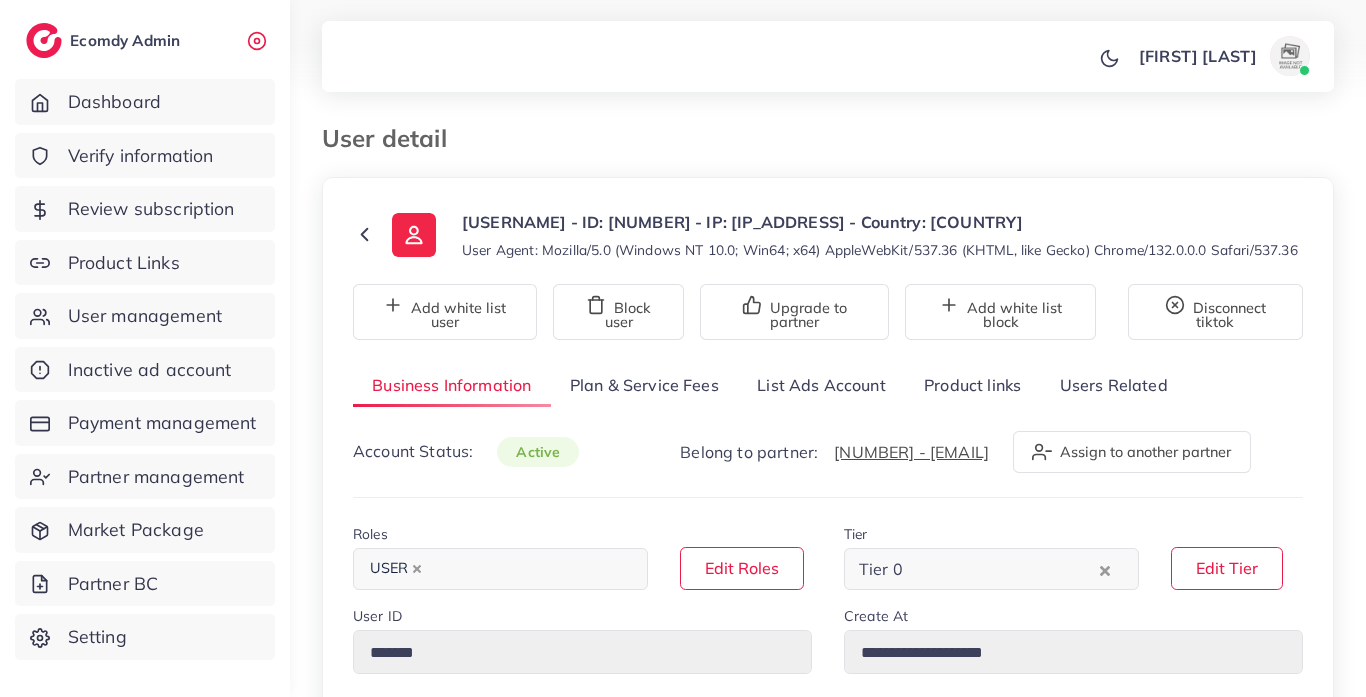 select on "**********" 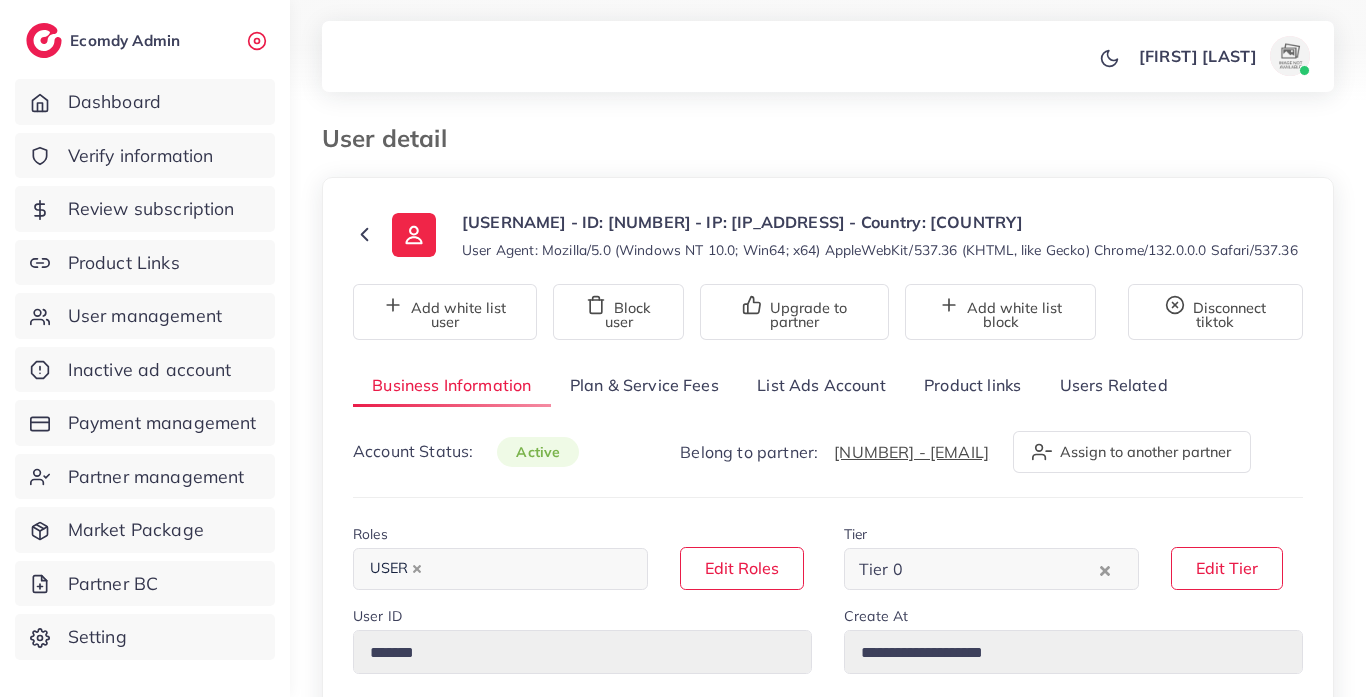 click on "Plan & Service Fees" at bounding box center [644, 385] 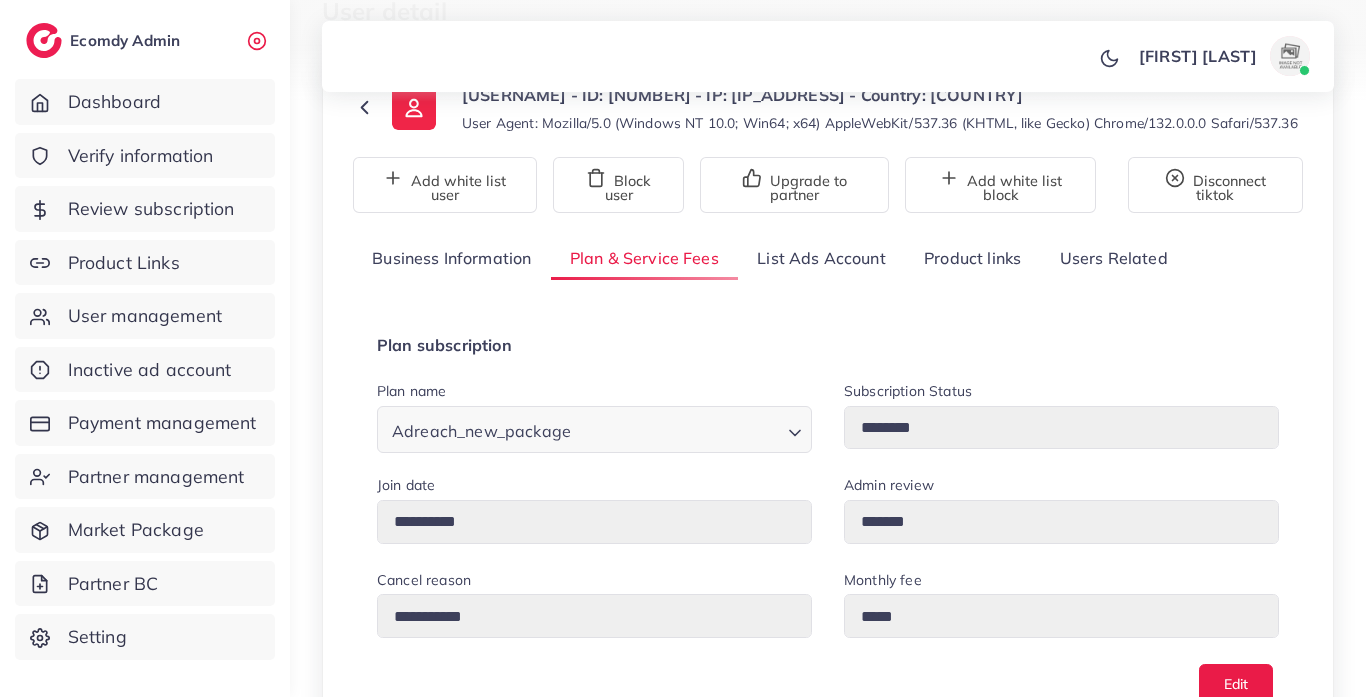 scroll, scrollTop: 0, scrollLeft: 0, axis: both 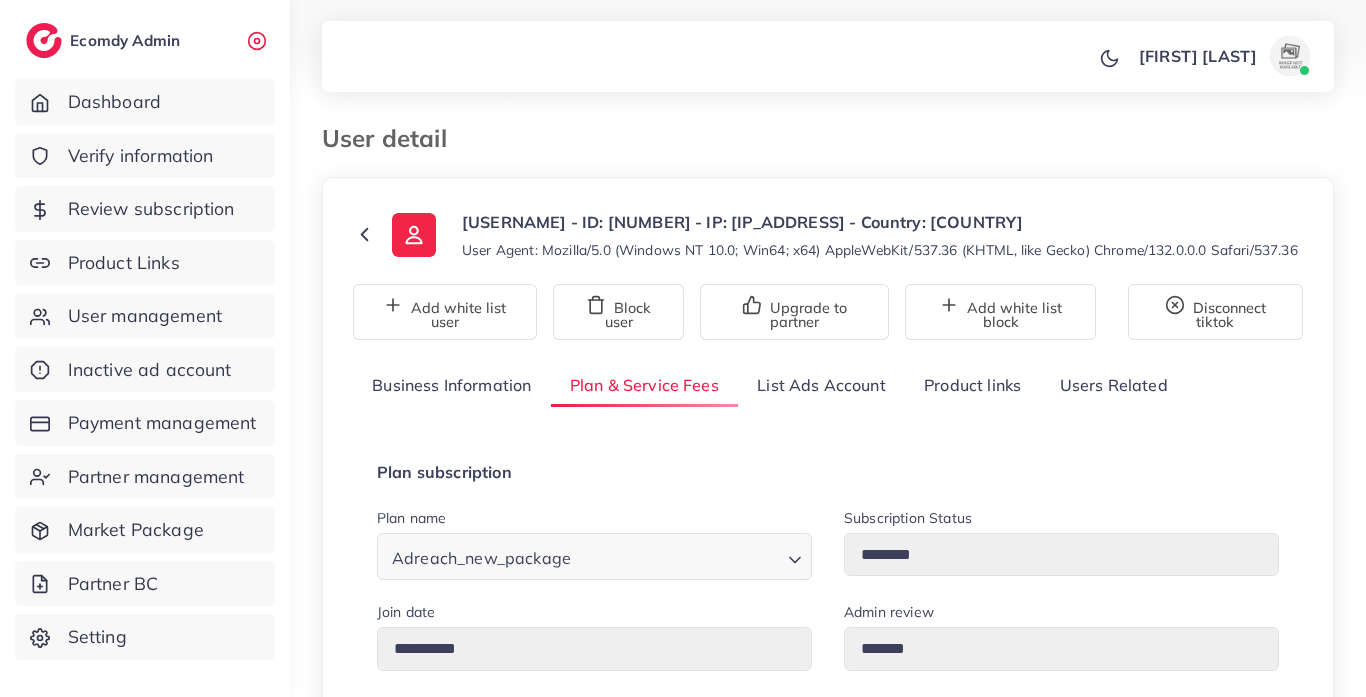 click on "List Ads Account" at bounding box center (821, 385) 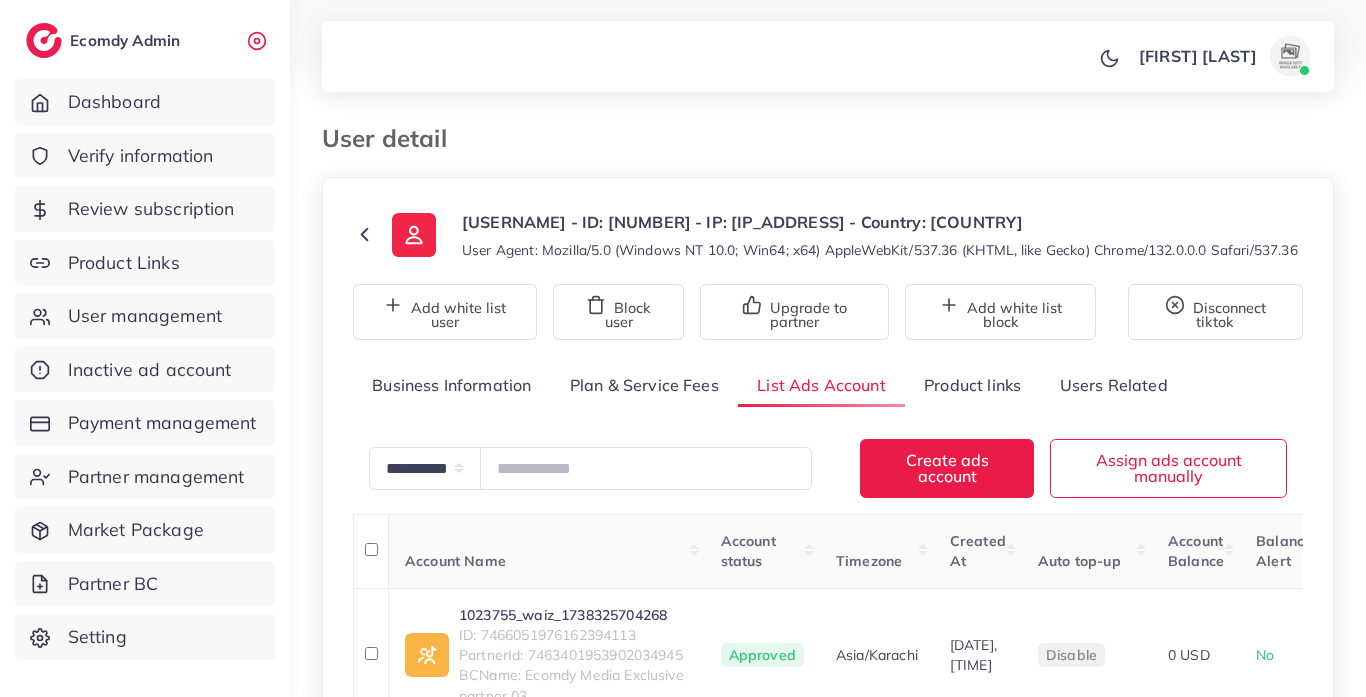 scroll, scrollTop: 401, scrollLeft: 0, axis: vertical 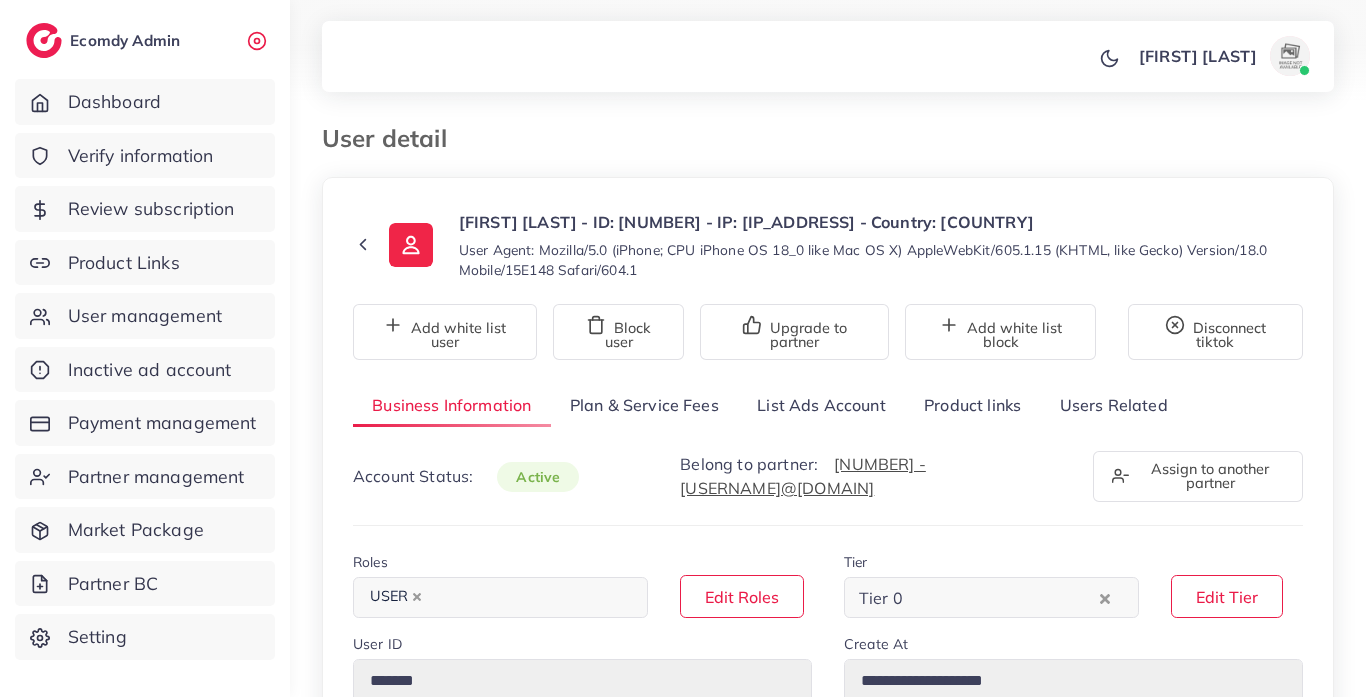 select on "********" 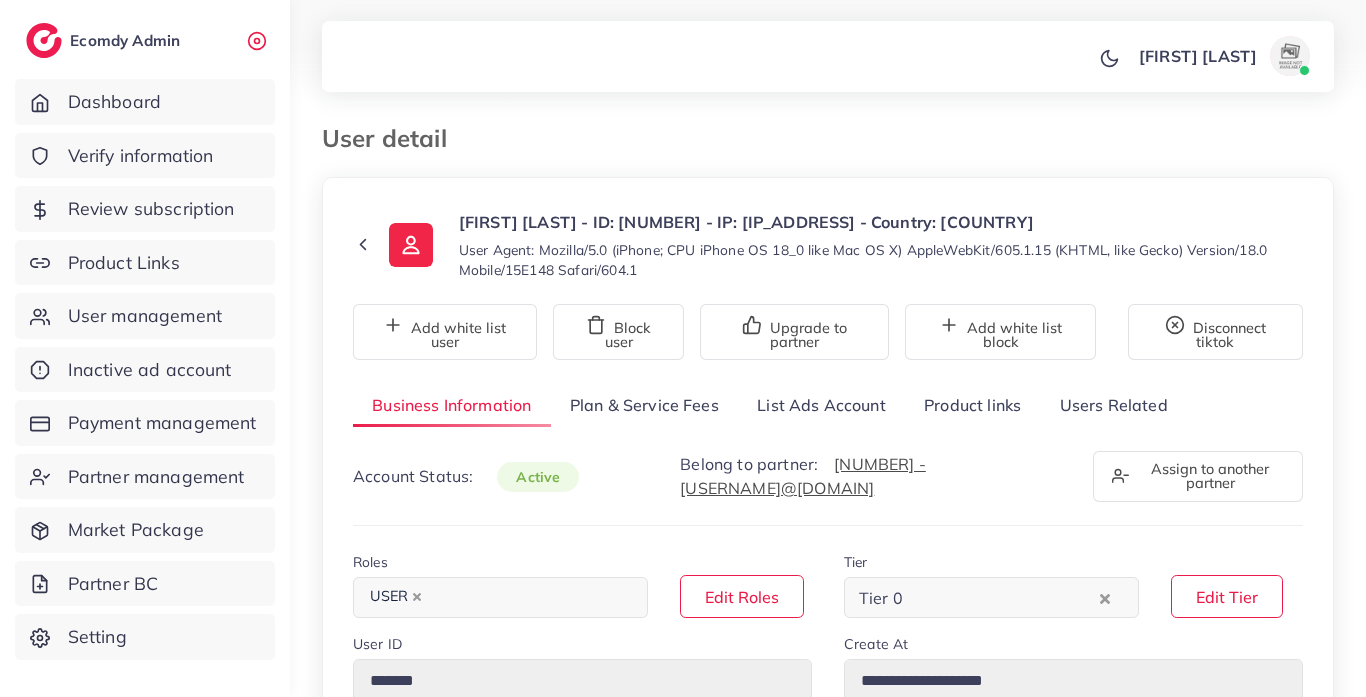 click on "Product links" at bounding box center [972, 405] 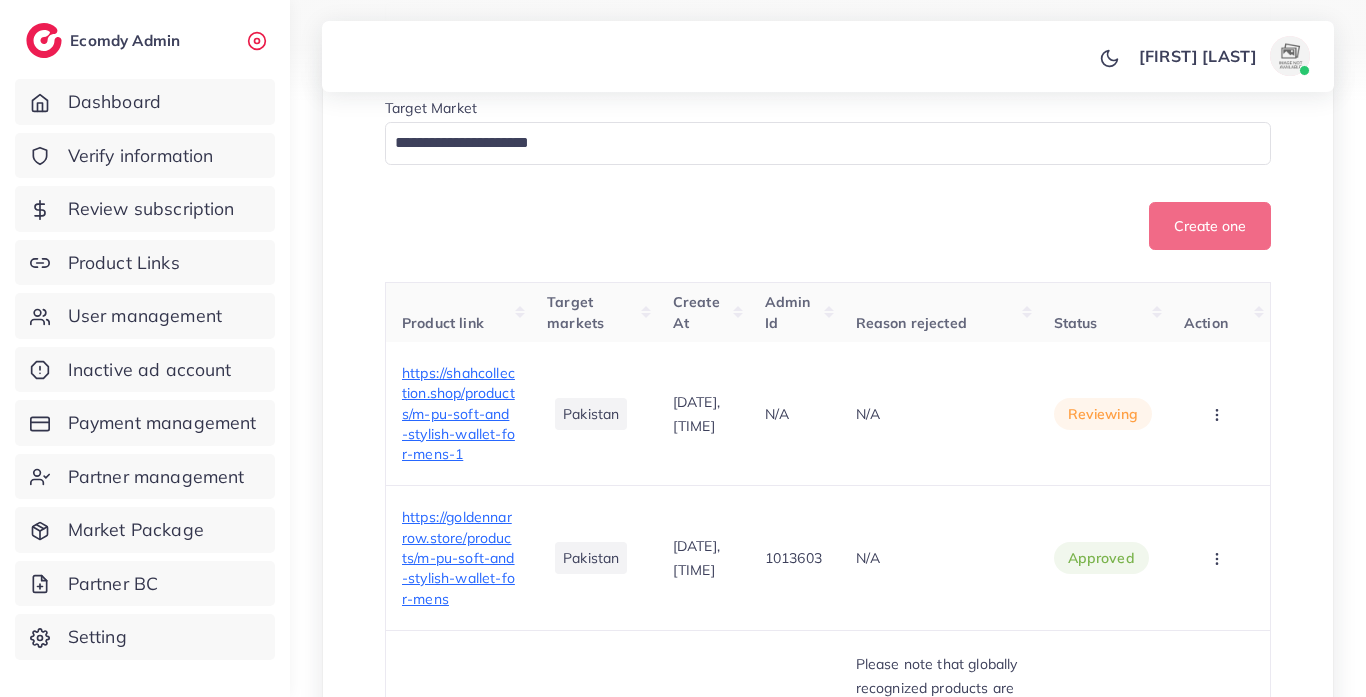 scroll, scrollTop: 667, scrollLeft: 0, axis: vertical 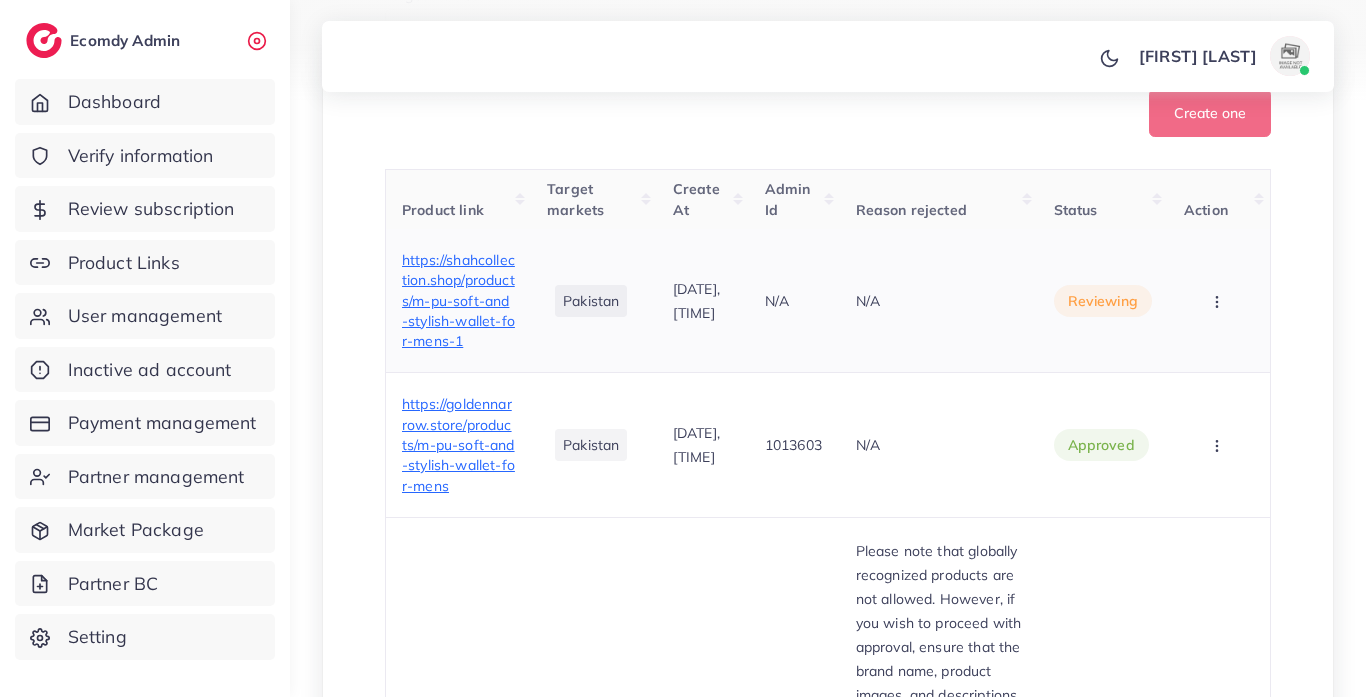 click on "https://shahcollection.shop/products/m-pu-soft-and-stylish-wallet-for-mens-1" at bounding box center (458, 300) 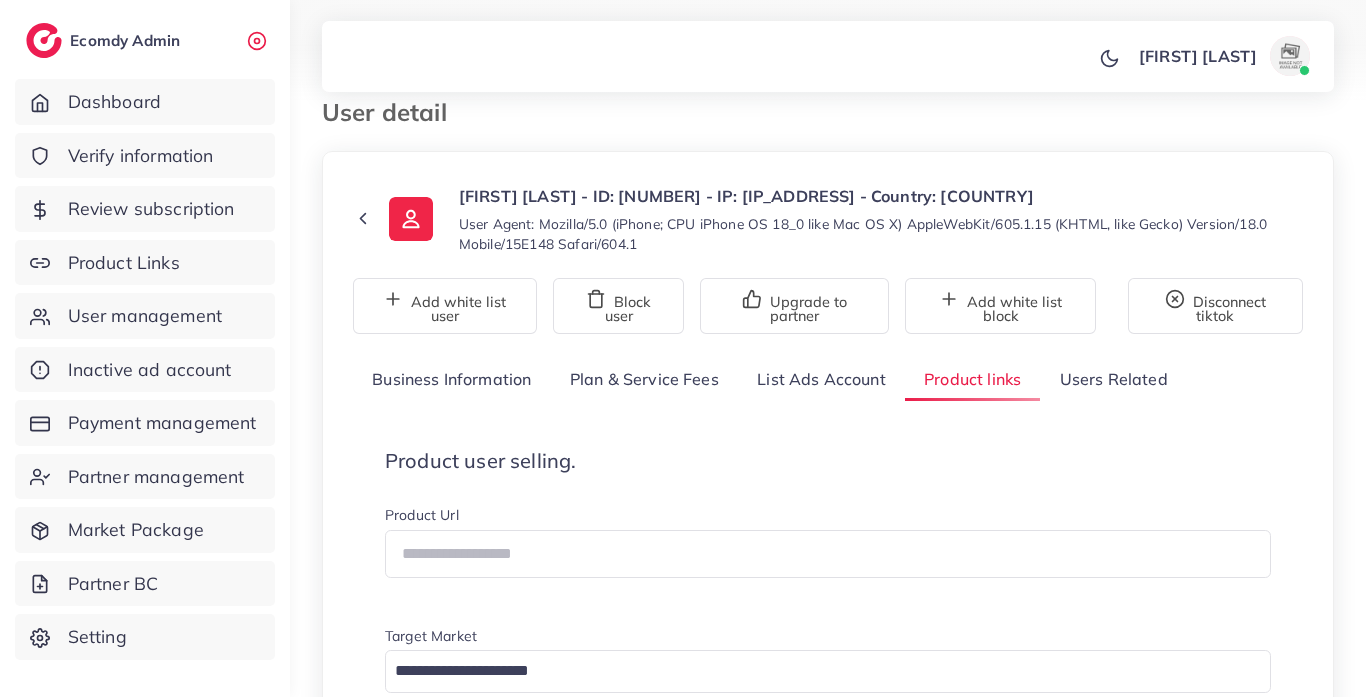scroll, scrollTop: 0, scrollLeft: 0, axis: both 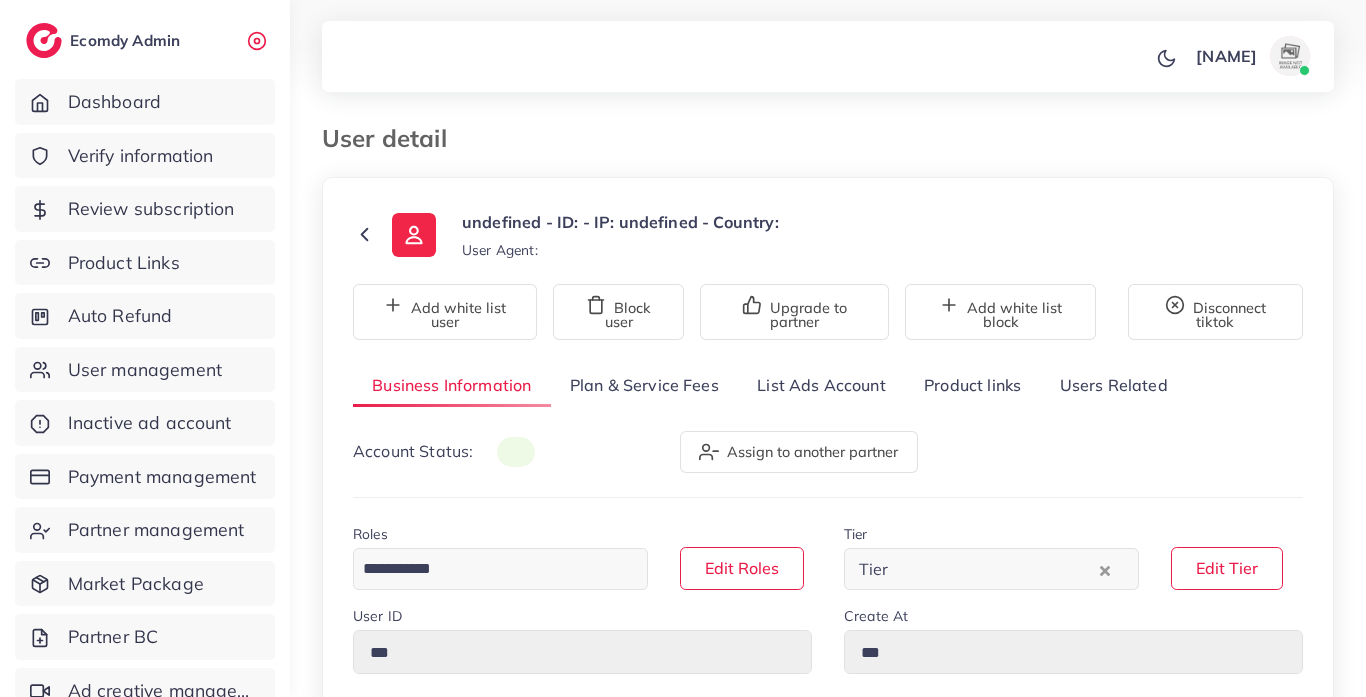 click on "List Ads Account" at bounding box center [821, 385] 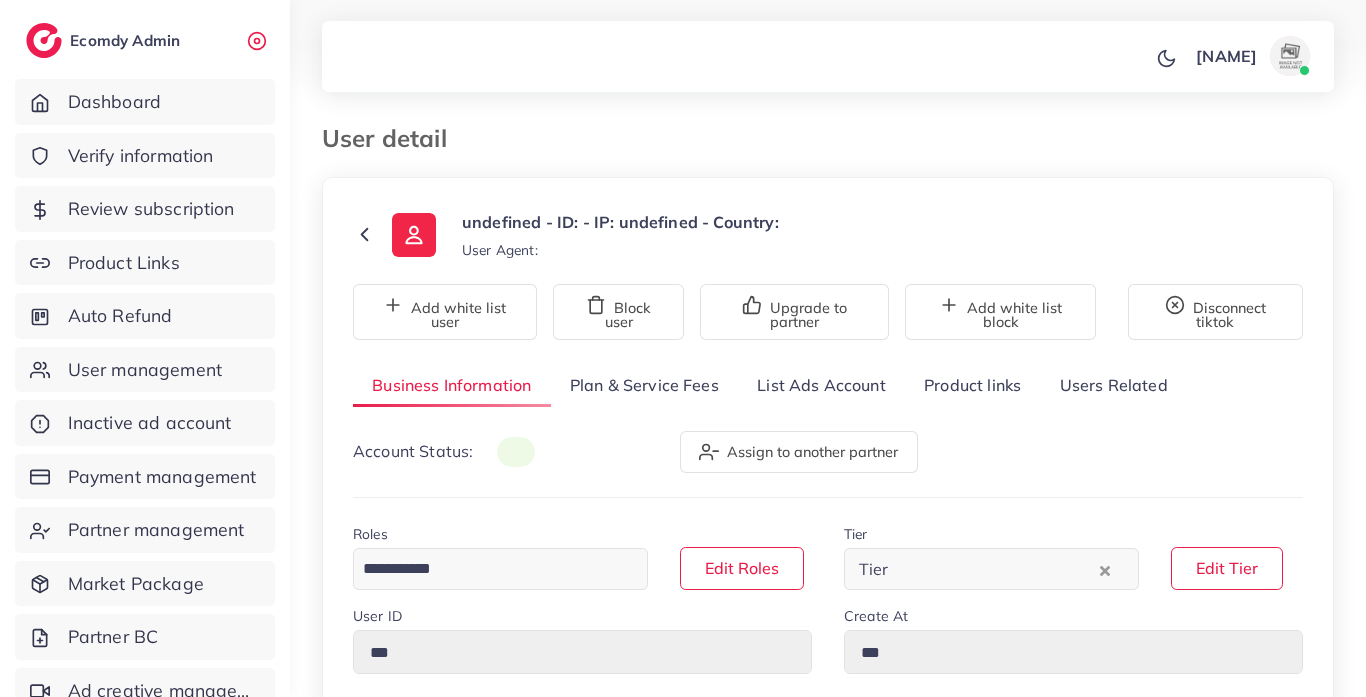 click on "Product links" at bounding box center (972, 385) 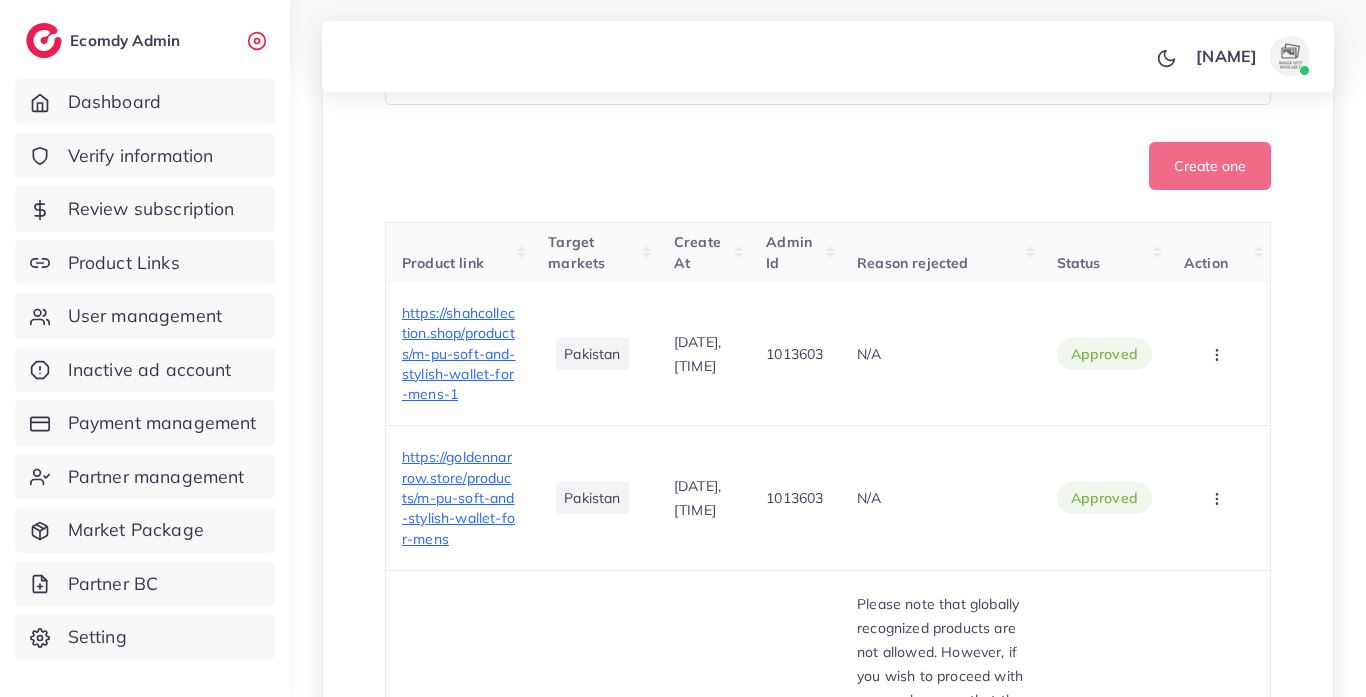scroll, scrollTop: 614, scrollLeft: 0, axis: vertical 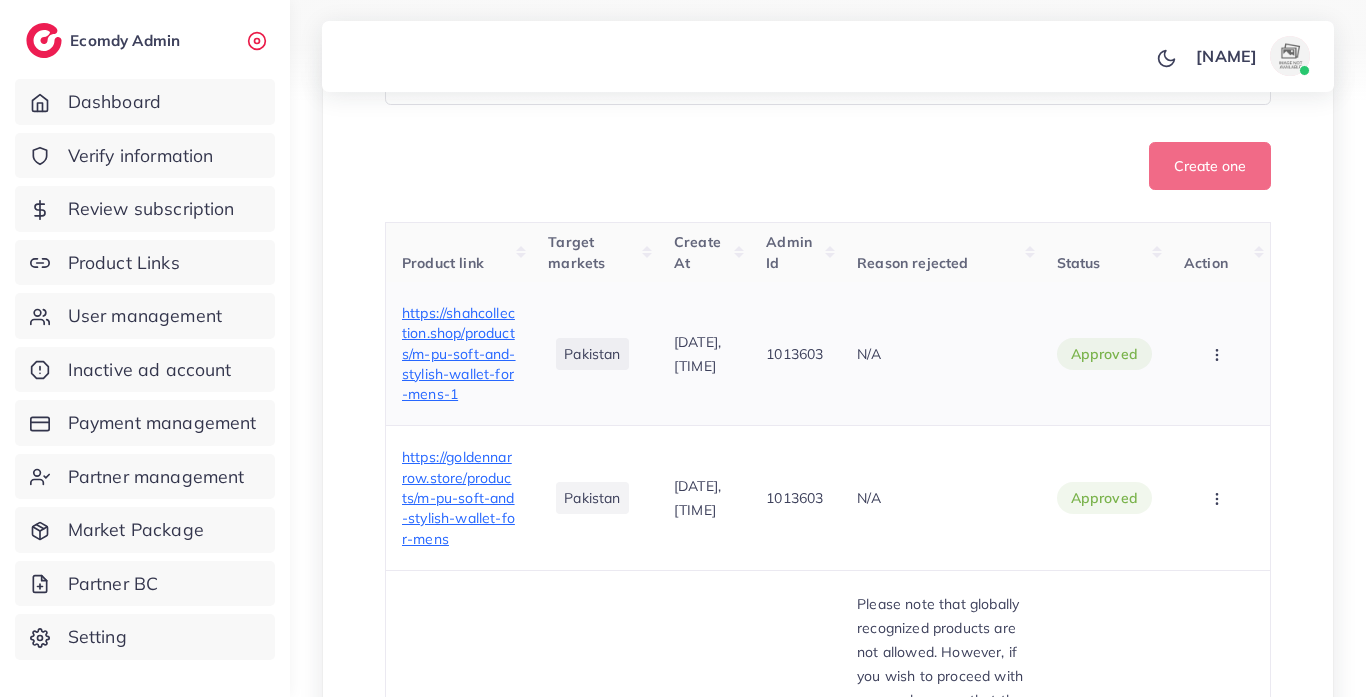 click on "https://shahcollection.shop/products/m-pu-soft-and-stylish-wallet-for-mens-1" at bounding box center [459, 353] 